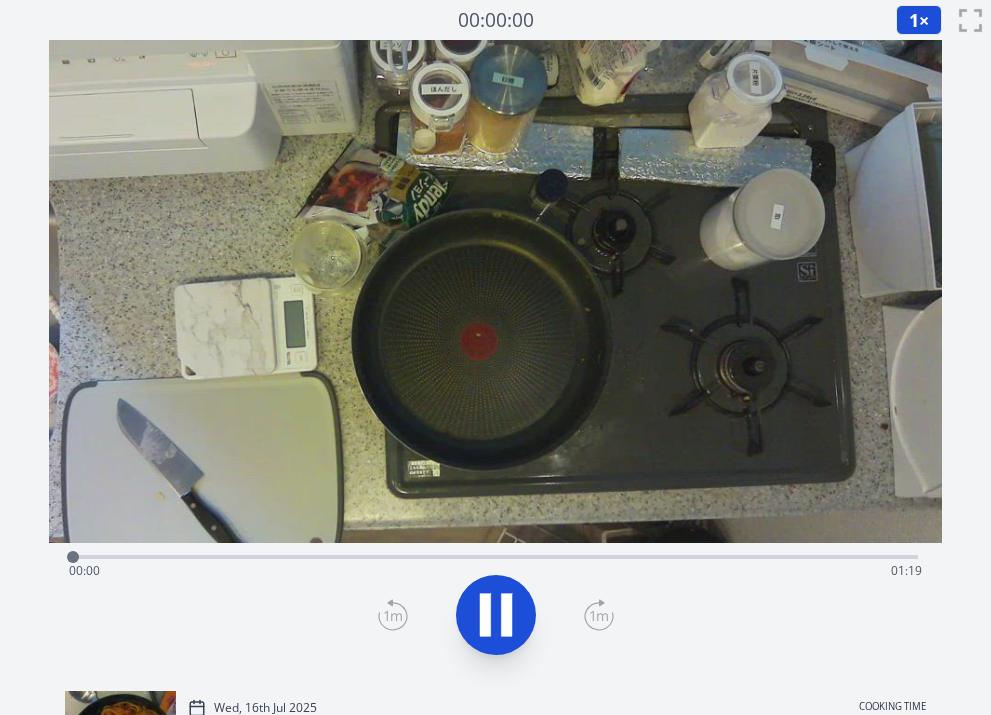 scroll, scrollTop: 0, scrollLeft: 0, axis: both 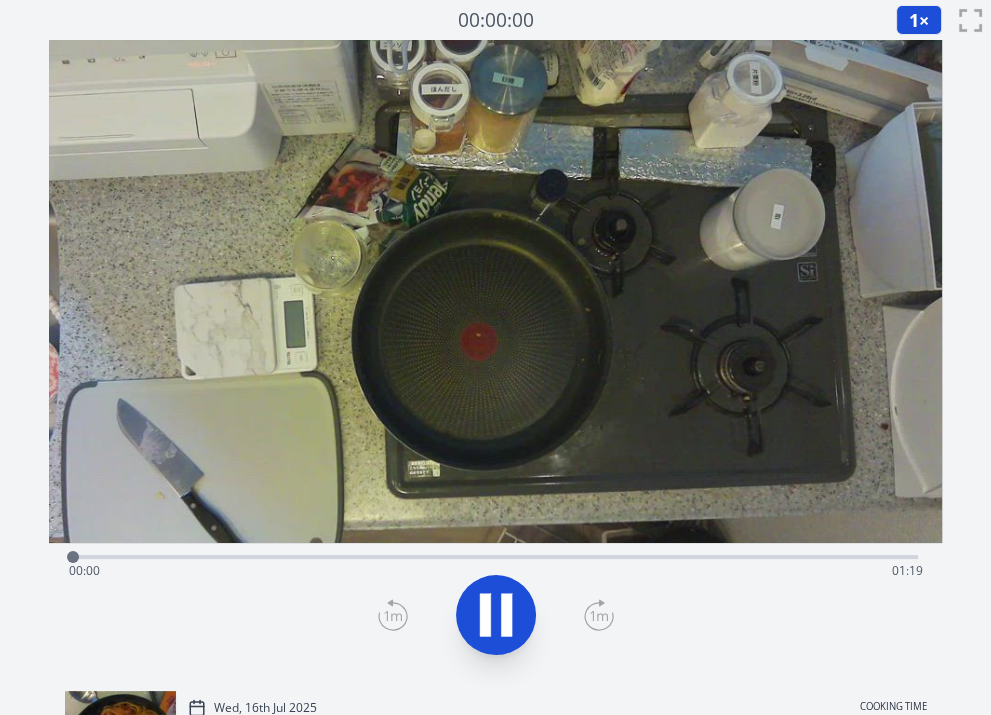click 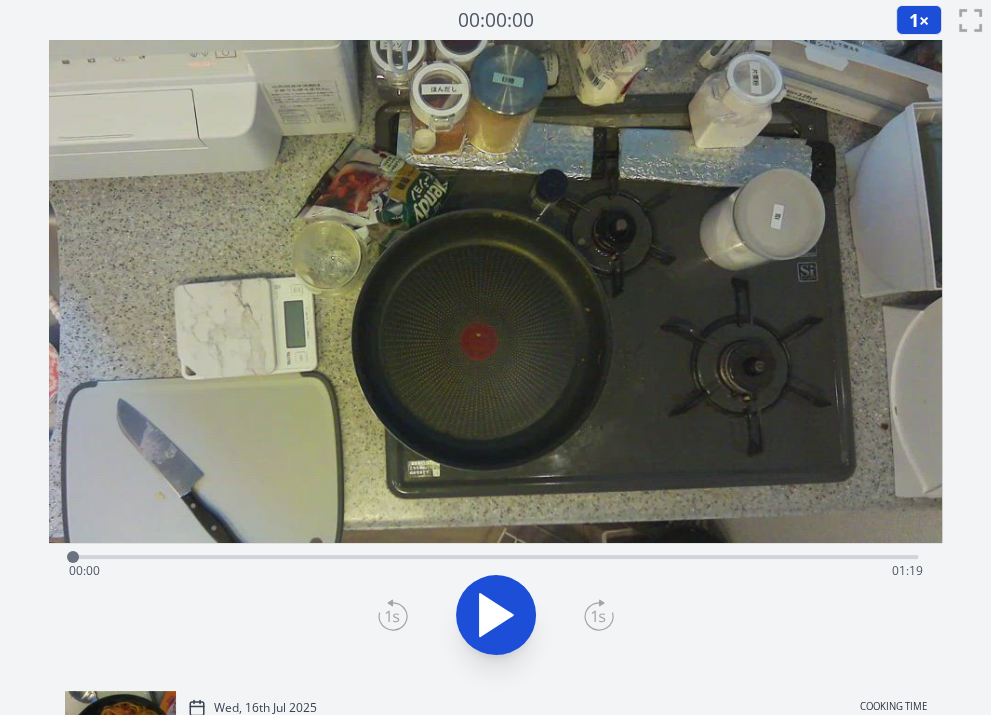click 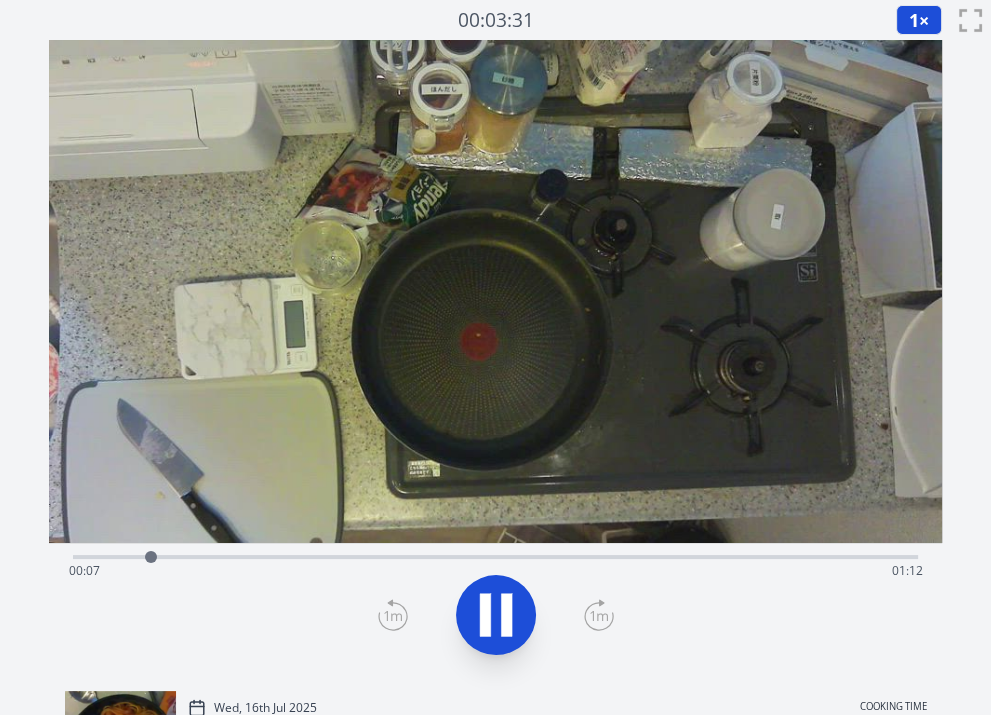 click on "1 ×" at bounding box center (919, 20) 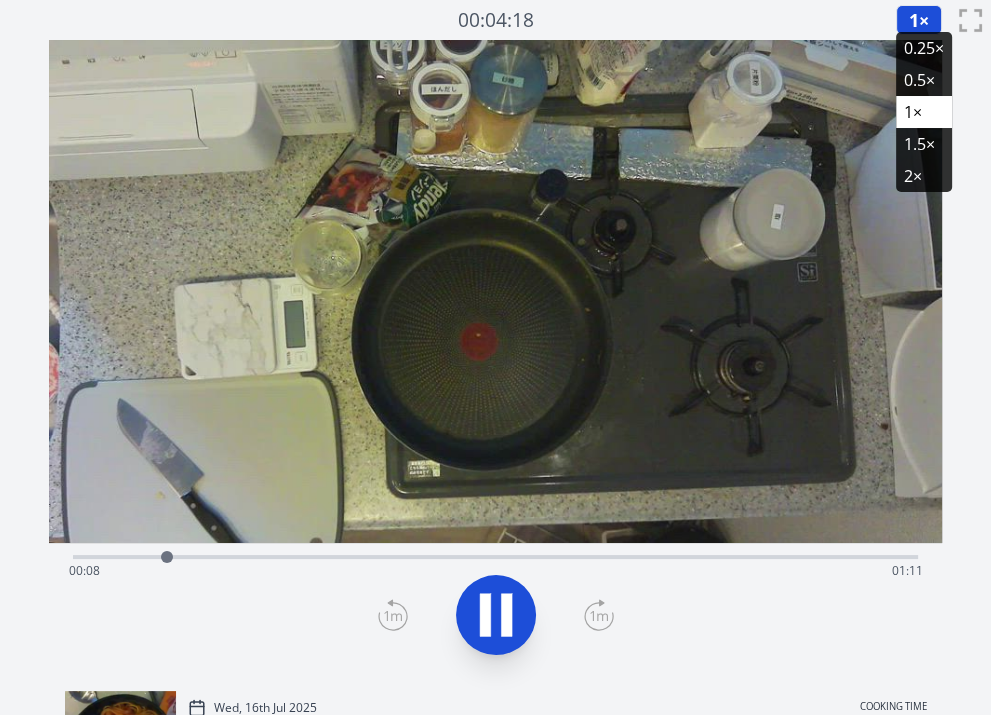 click on "2×" at bounding box center [924, 176] 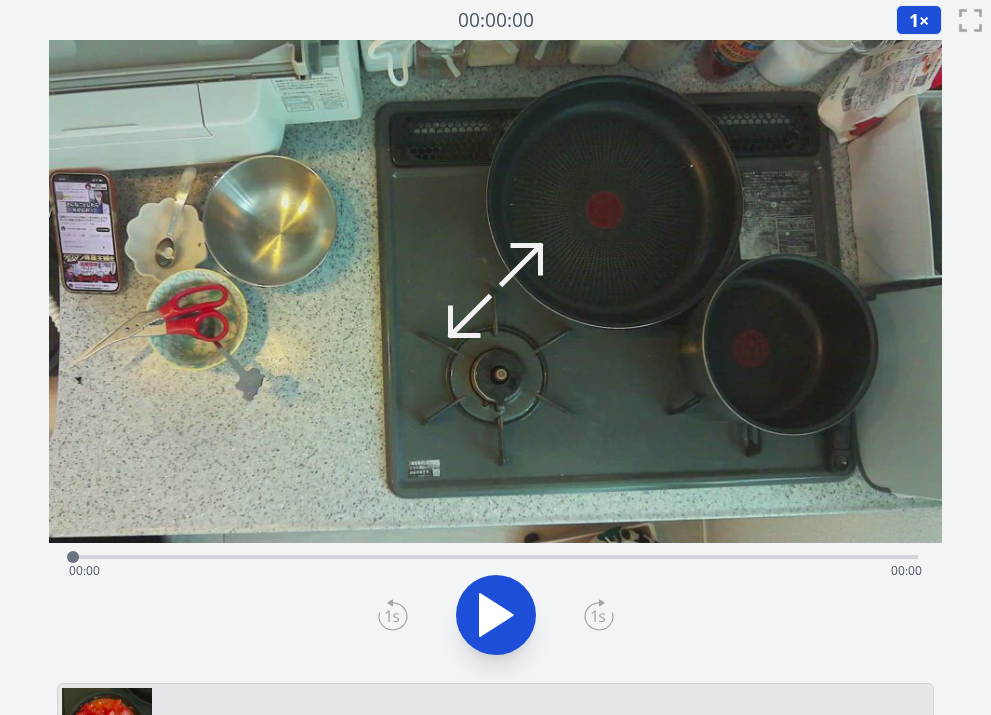 scroll, scrollTop: 0, scrollLeft: 0, axis: both 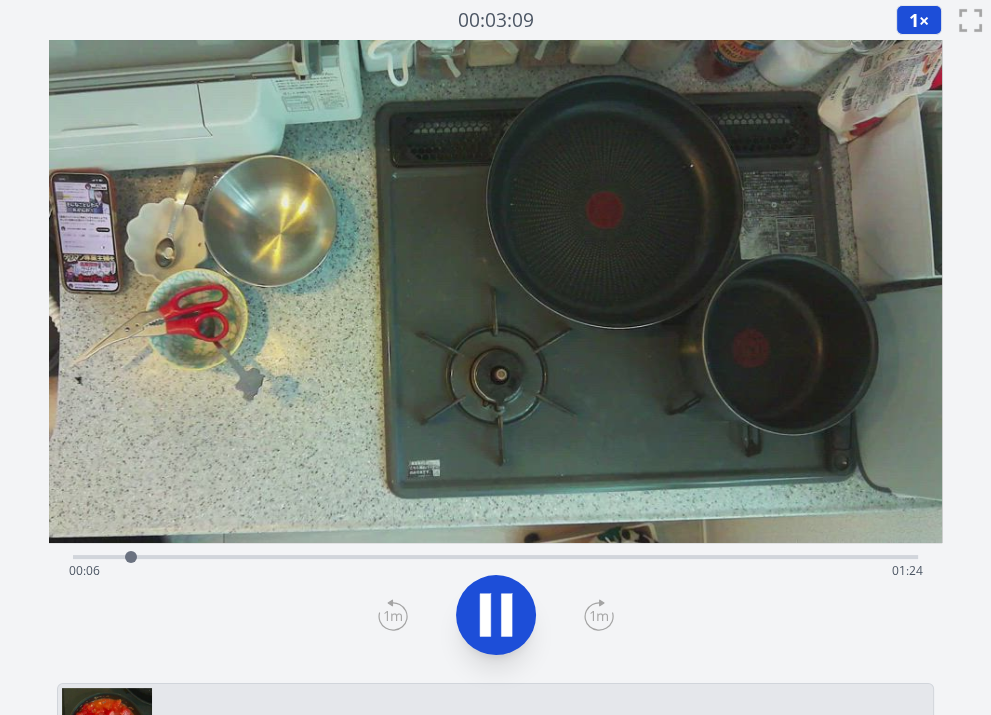 click on "1" at bounding box center [914, 20] 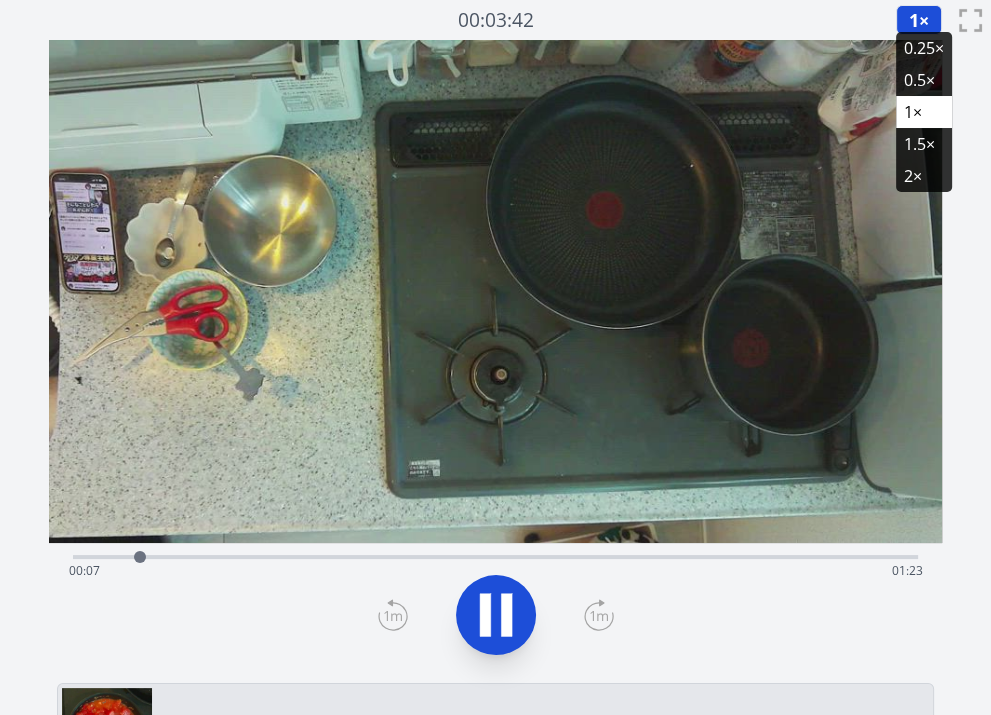 click on "2×" at bounding box center [924, 176] 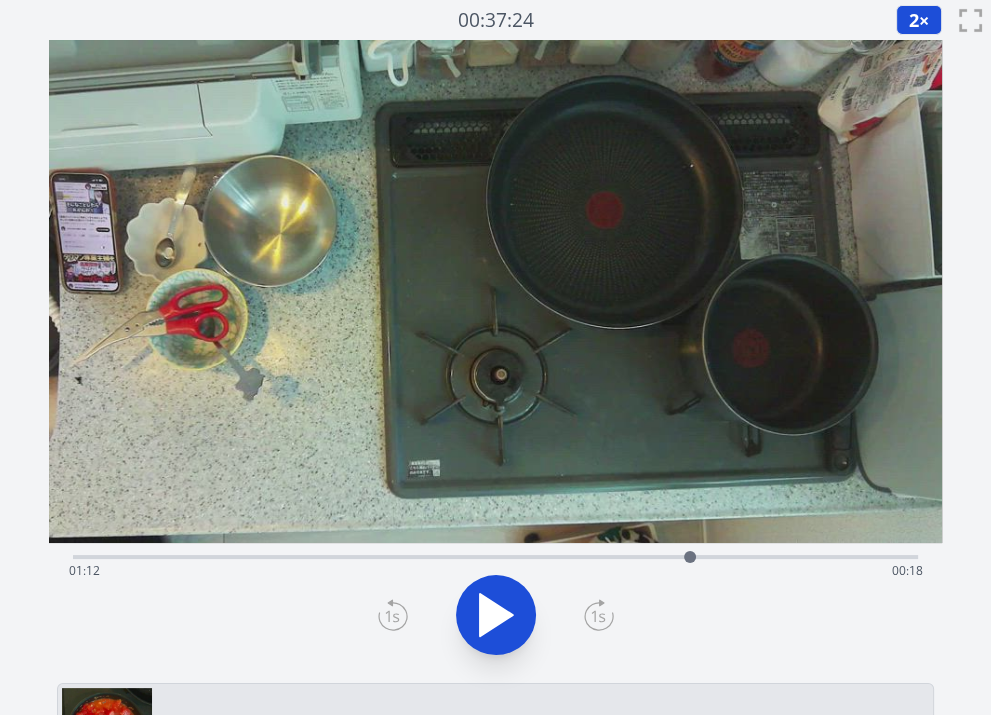 drag, startPoint x: 805, startPoint y: 550, endPoint x: 690, endPoint y: 549, distance: 115.00435 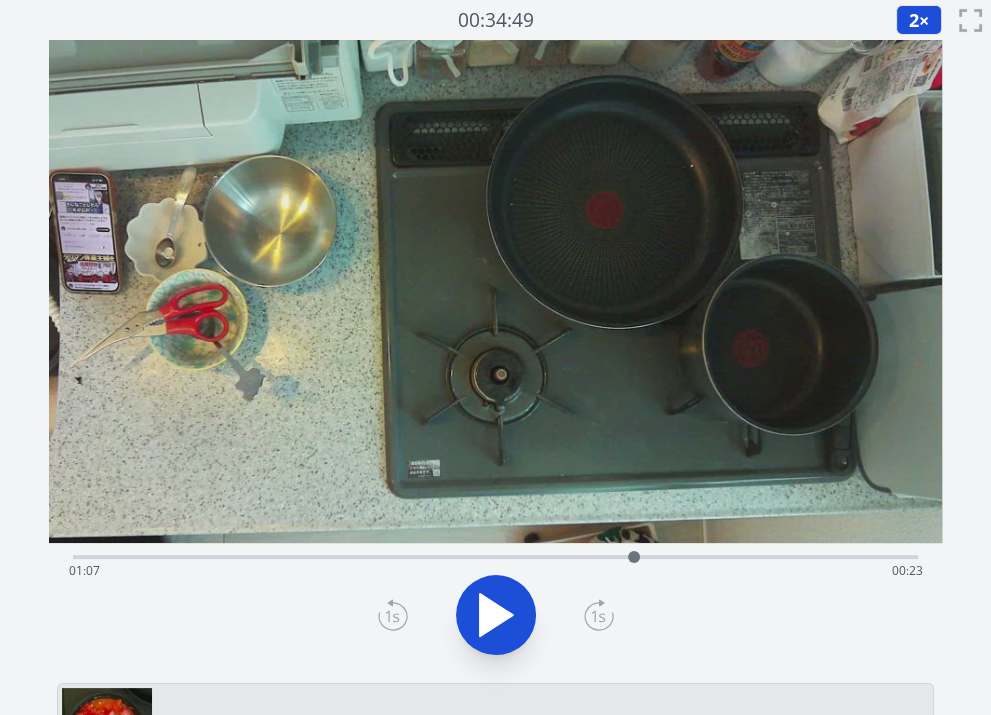 drag, startPoint x: 690, startPoint y: 549, endPoint x: 585, endPoint y: 560, distance: 105.574615 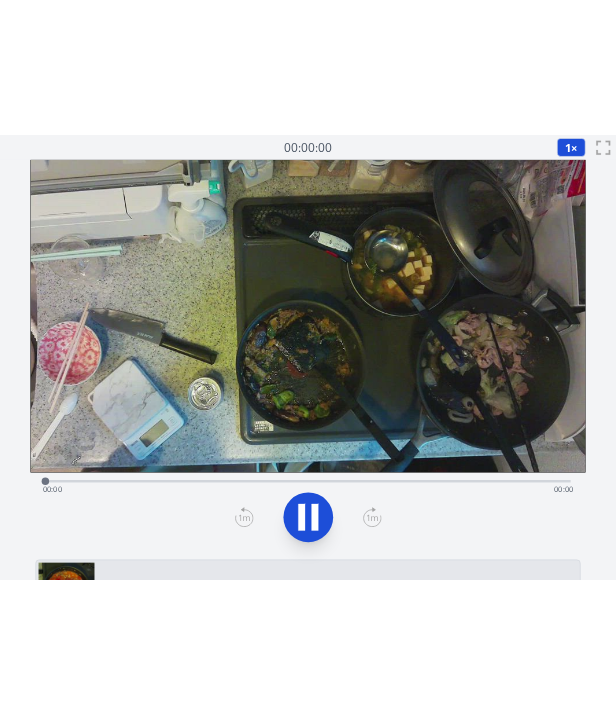 scroll, scrollTop: 0, scrollLeft: 0, axis: both 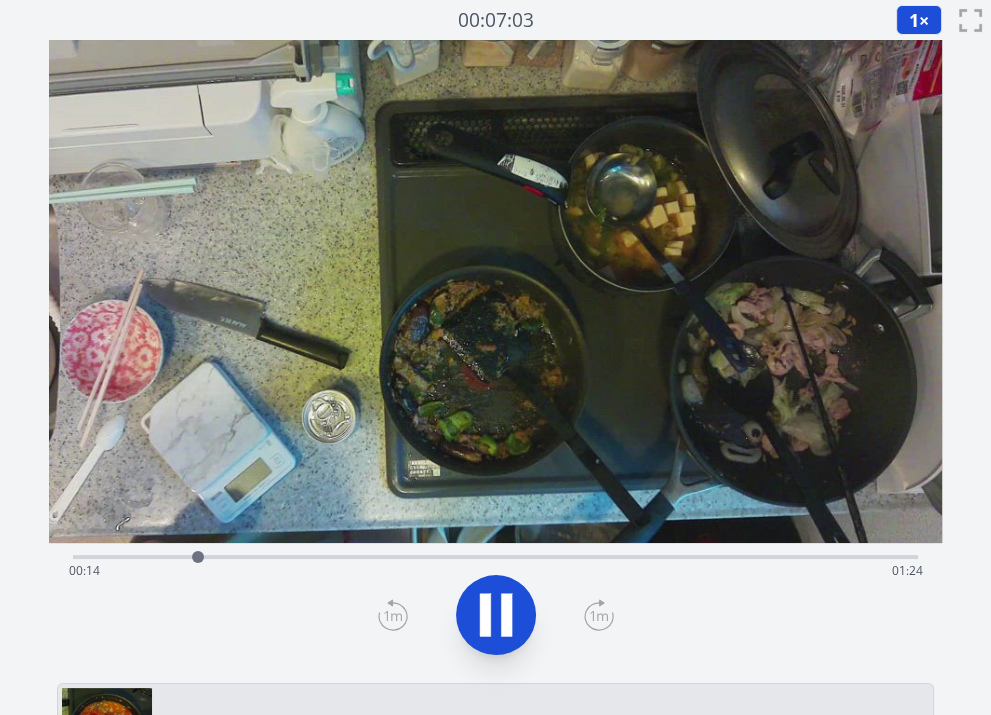 click at bounding box center (496, 615) 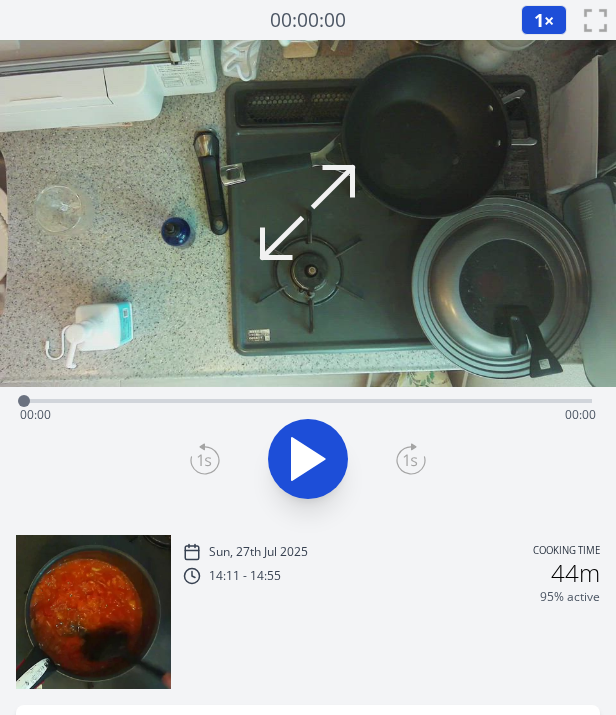 scroll, scrollTop: 0, scrollLeft: 0, axis: both 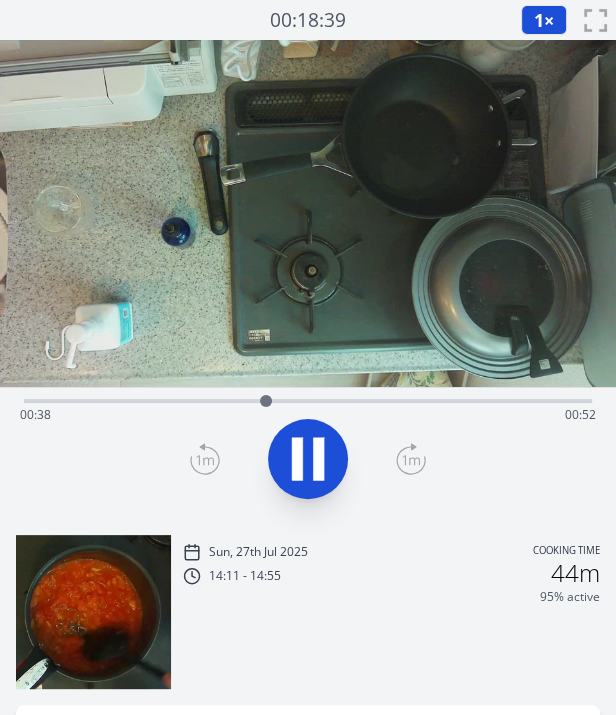 click at bounding box center [266, 401] 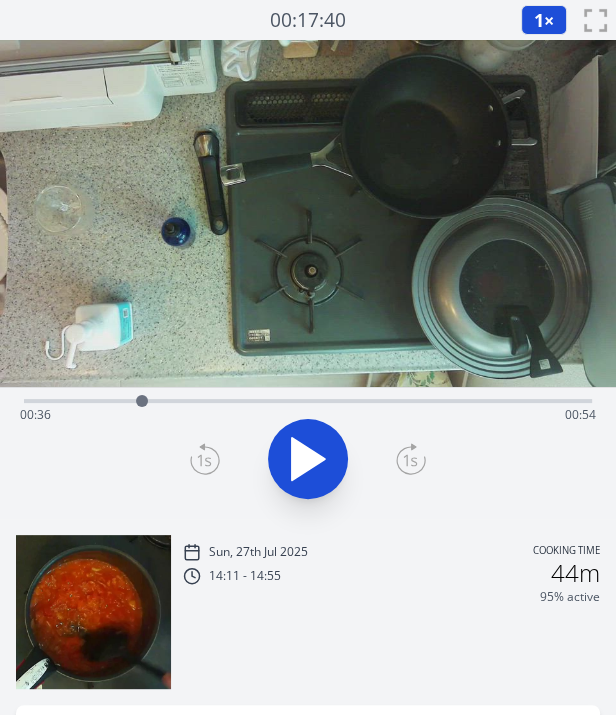 drag, startPoint x: 267, startPoint y: 402, endPoint x: 135, endPoint y: 397, distance: 132.09467 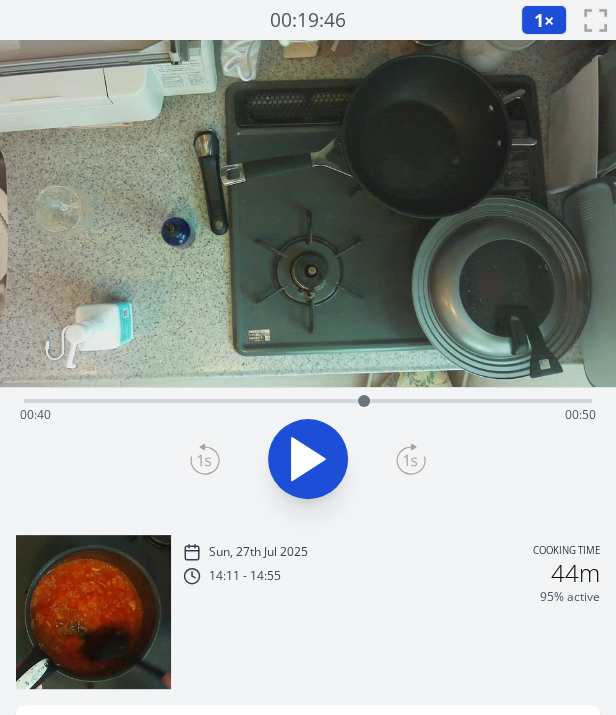 drag, startPoint x: 280, startPoint y: 397, endPoint x: 365, endPoint y: 407, distance: 85.58621 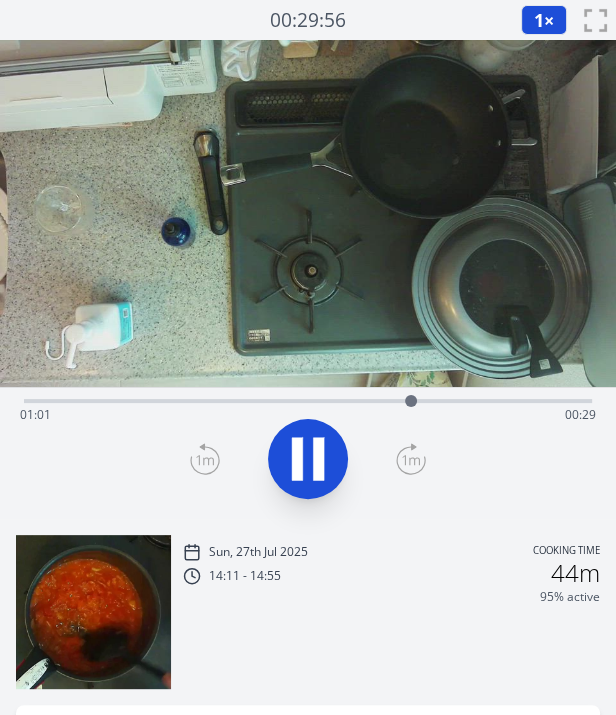 click 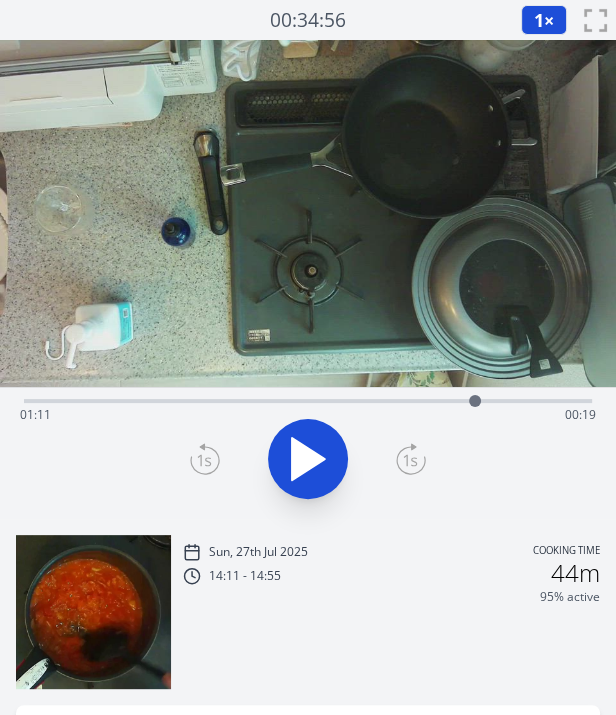 drag, startPoint x: 420, startPoint y: 405, endPoint x: 475, endPoint y: 412, distance: 55.443665 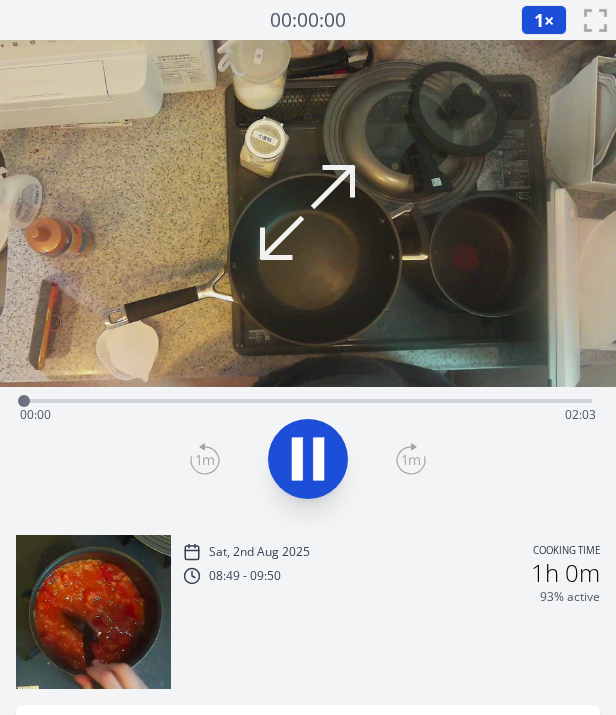 scroll, scrollTop: 0, scrollLeft: 0, axis: both 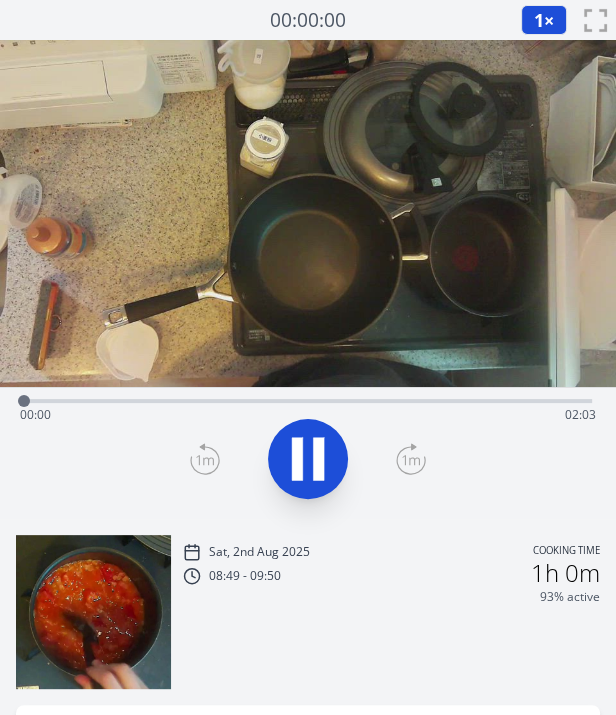 click 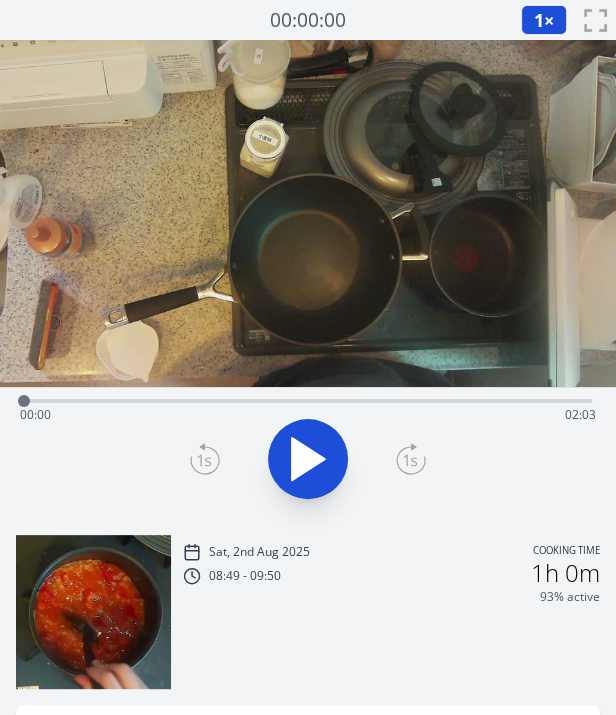 click 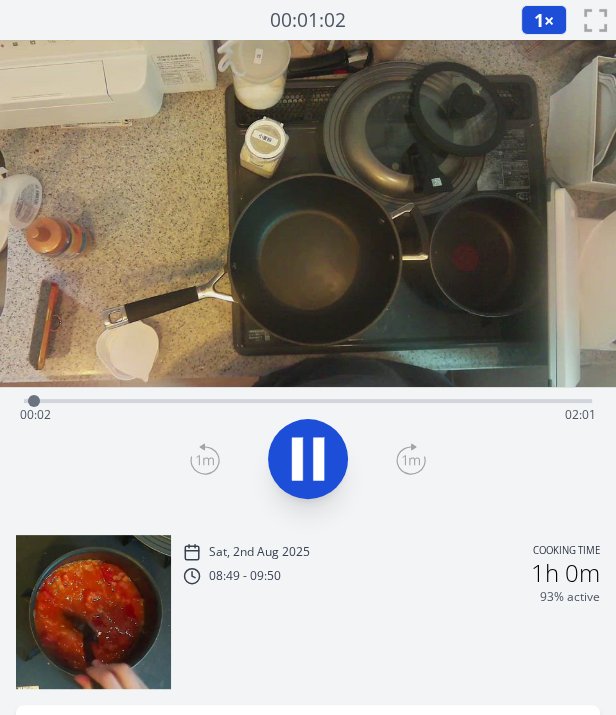 click at bounding box center (308, 459) 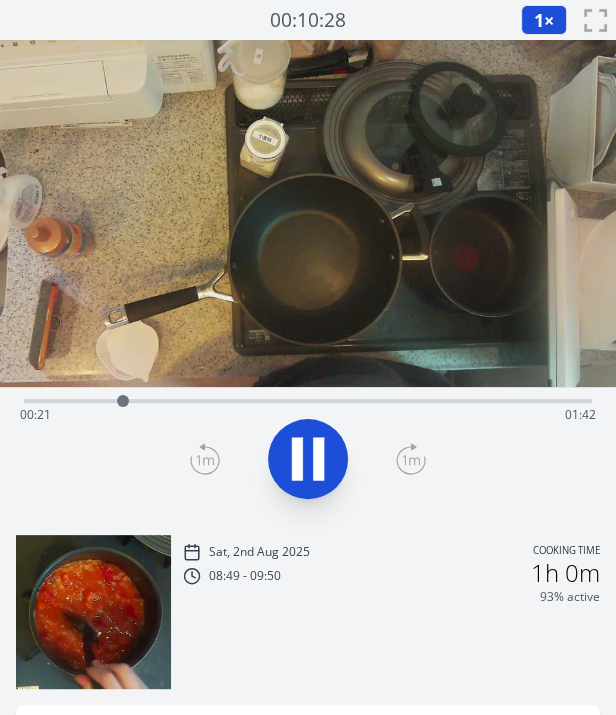 click on "1 ×" at bounding box center (544, 20) 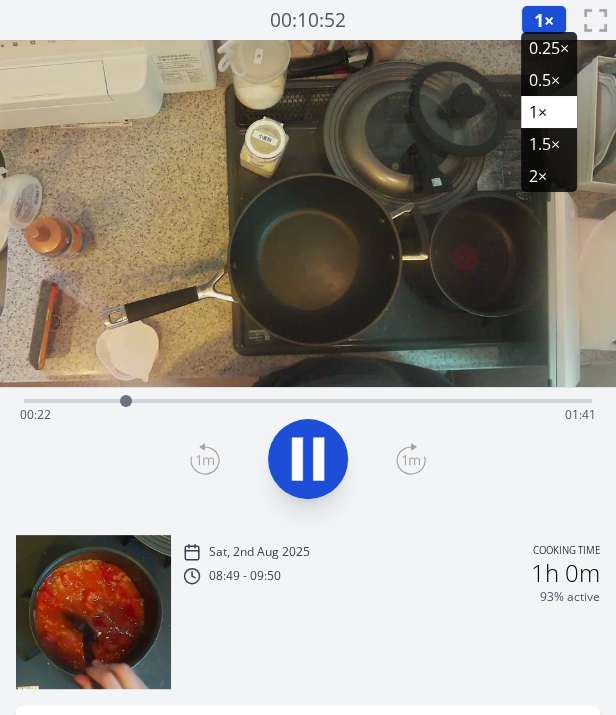 click on "0.25×" at bounding box center (549, 48) 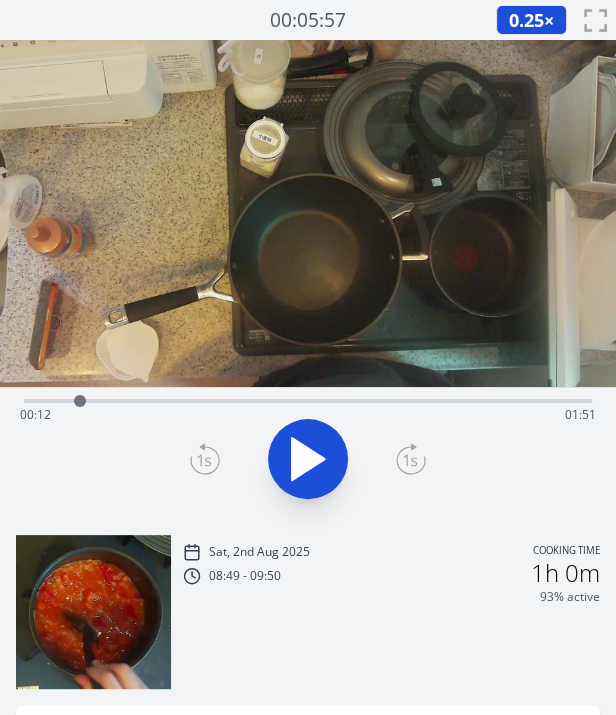 drag, startPoint x: 125, startPoint y: 405, endPoint x: 80, endPoint y: 410, distance: 45.276924 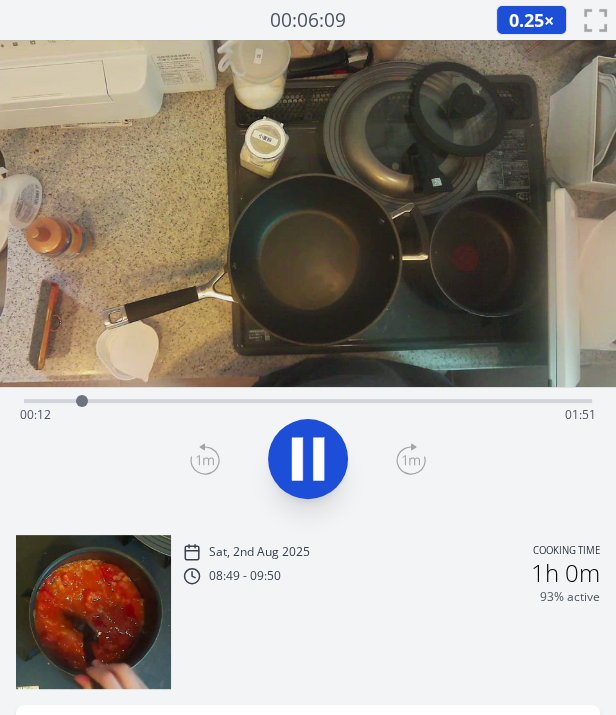 click on "0.25" at bounding box center (526, 20) 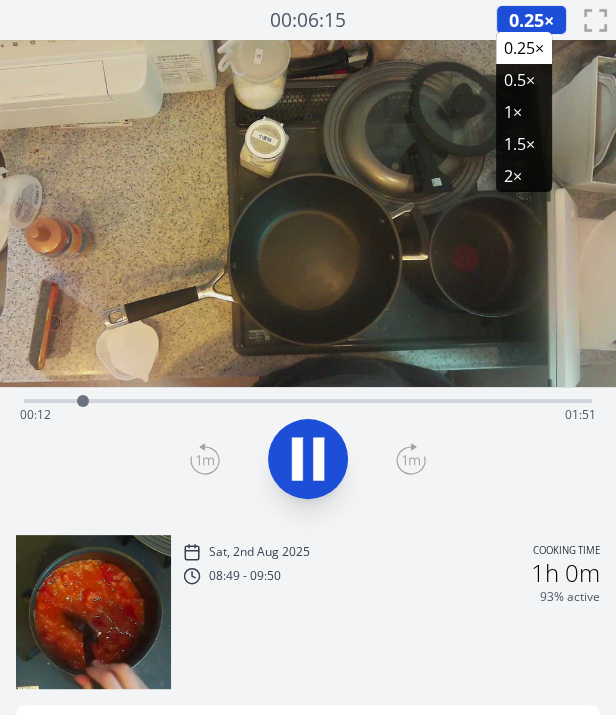 click on "0.5×" at bounding box center [524, 80] 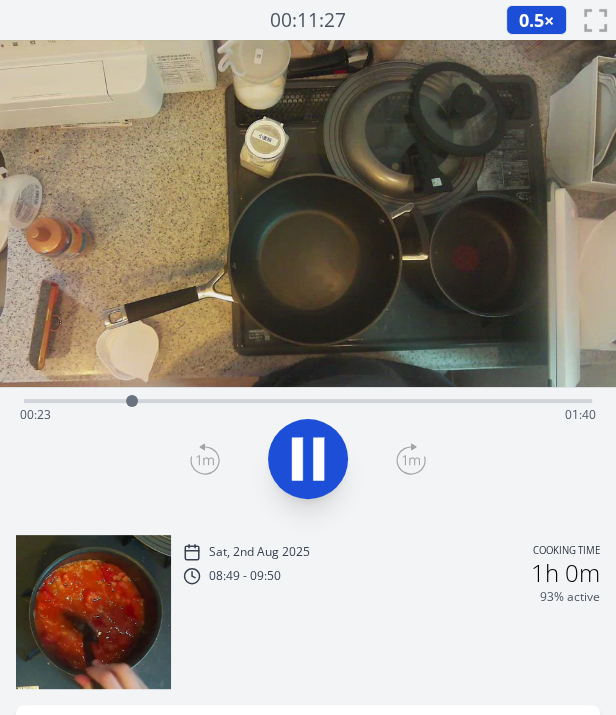click on "Time elapsed:  00:23
Time remaining:  01:40" at bounding box center (308, 399) 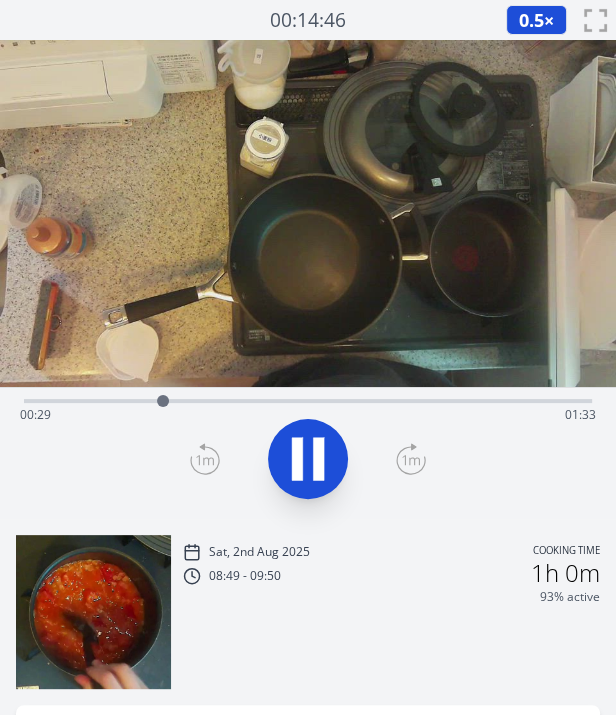 click on "0.5" at bounding box center (531, 20) 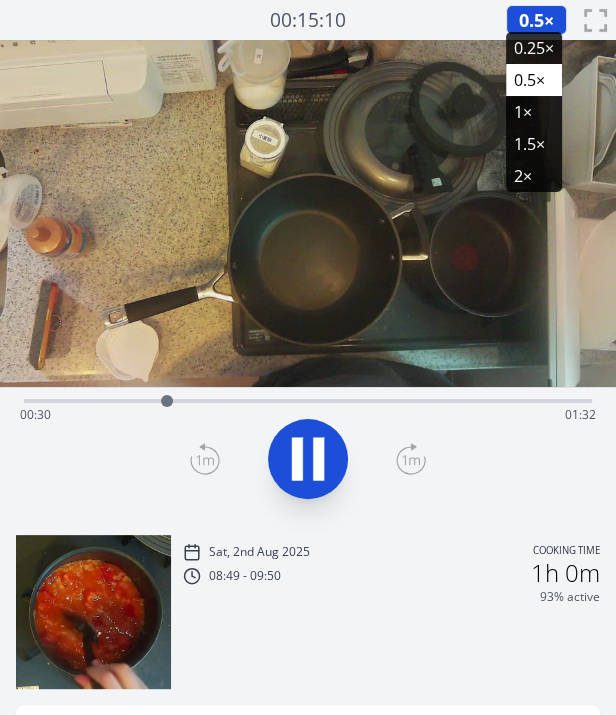 click on "1×" at bounding box center (534, 112) 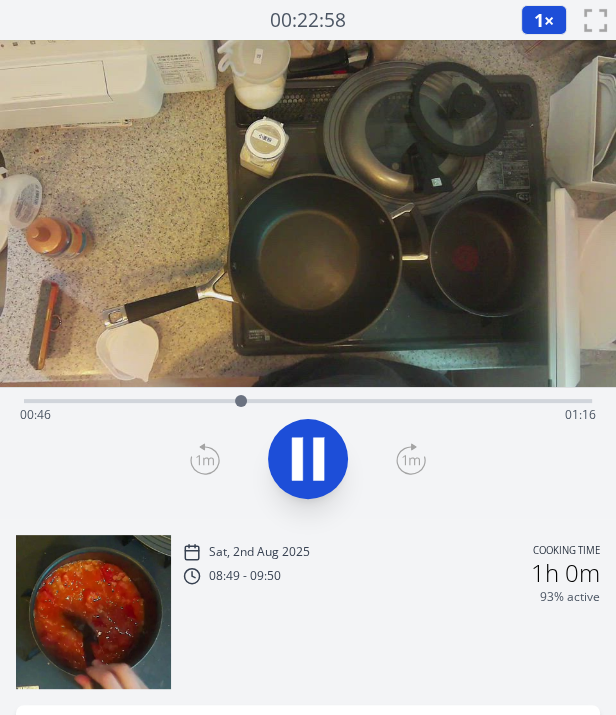 click 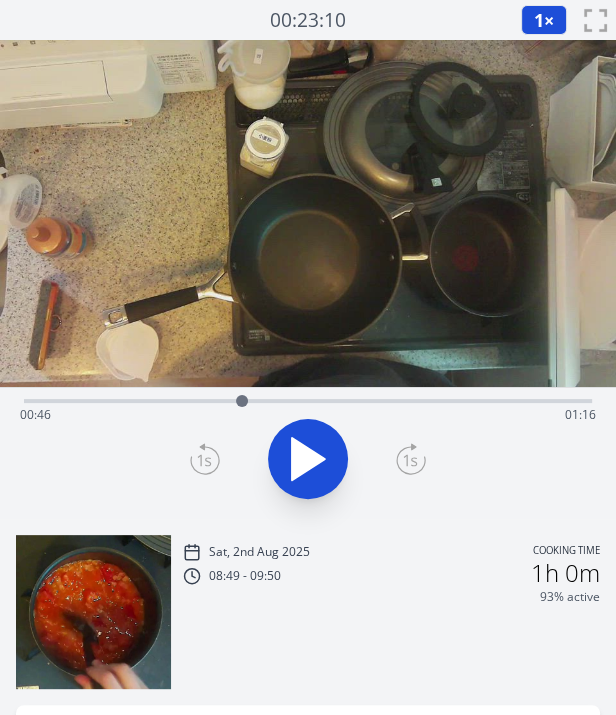 click 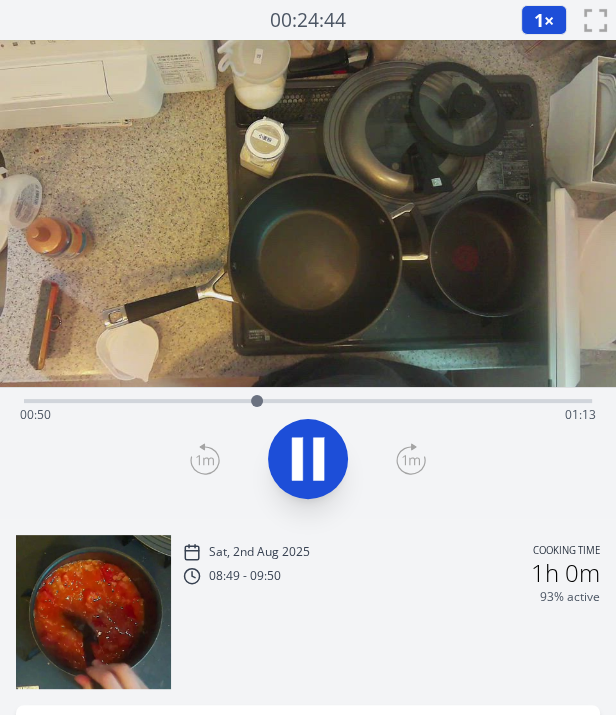 click 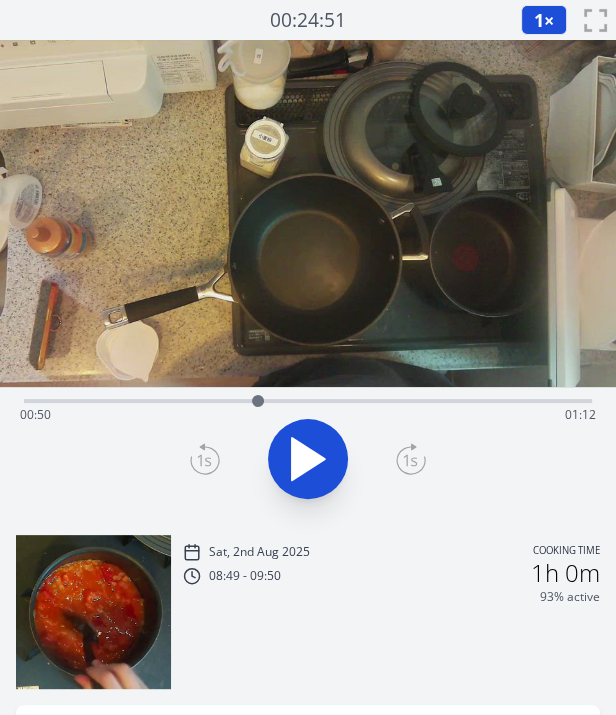 click 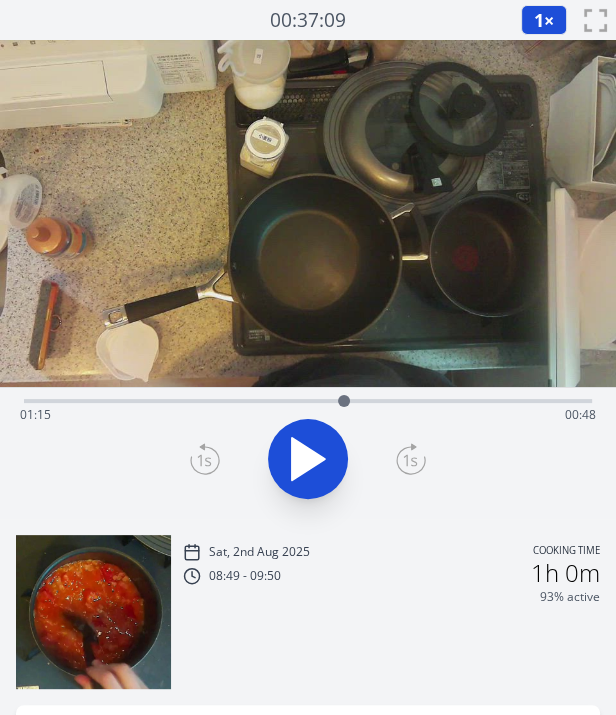 drag, startPoint x: 482, startPoint y: 401, endPoint x: 344, endPoint y: 407, distance: 138.13037 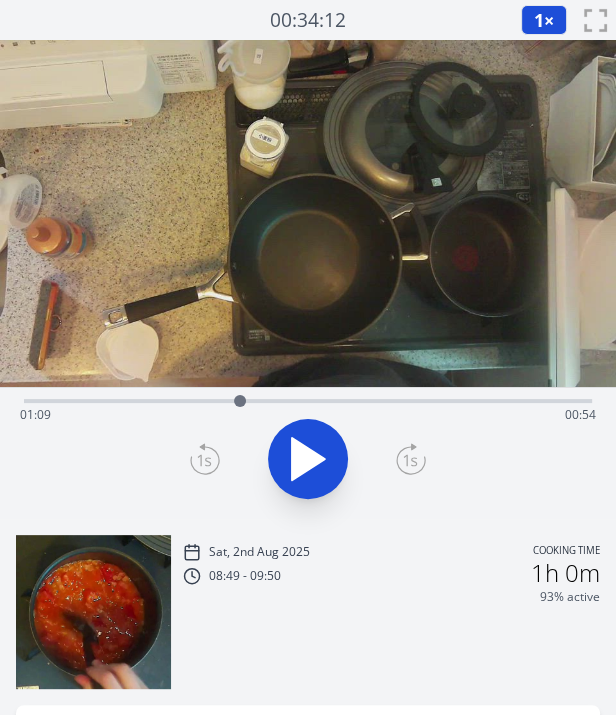 drag, startPoint x: 344, startPoint y: 407, endPoint x: 240, endPoint y: 414, distance: 104.23531 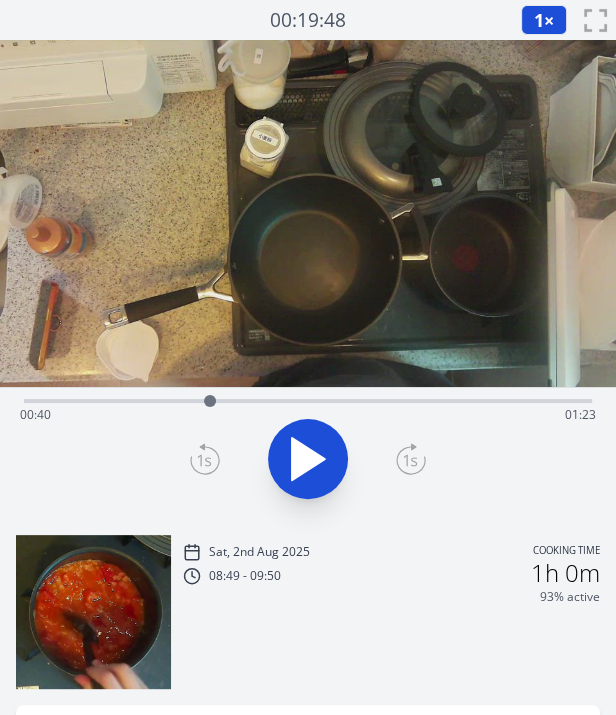 drag, startPoint x: 240, startPoint y: 414, endPoint x: 210, endPoint y: 424, distance: 31.622776 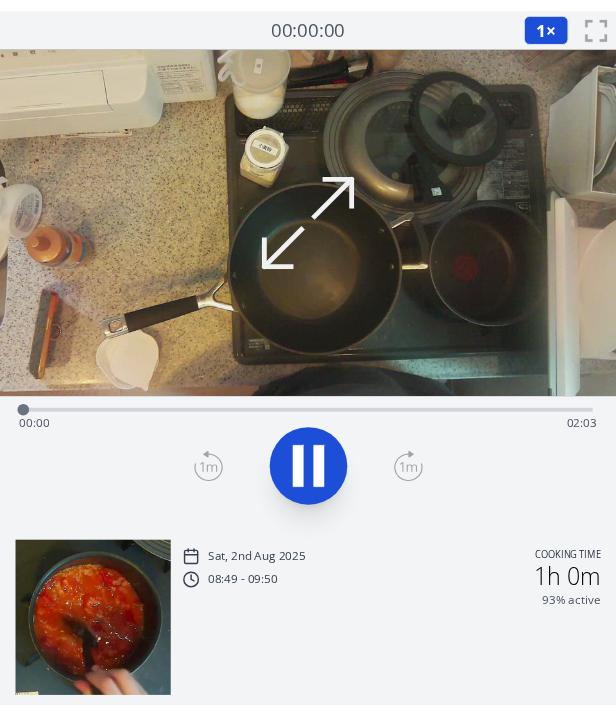 scroll, scrollTop: 0, scrollLeft: 0, axis: both 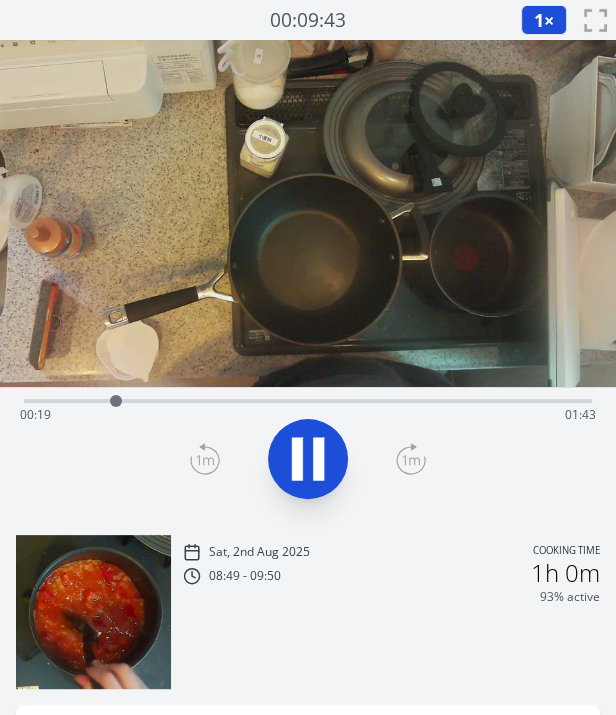 click at bounding box center [308, 459] 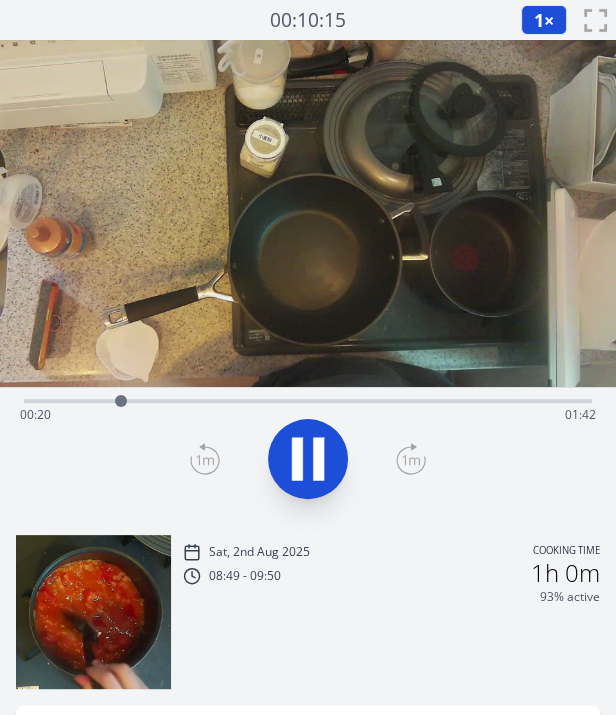 click 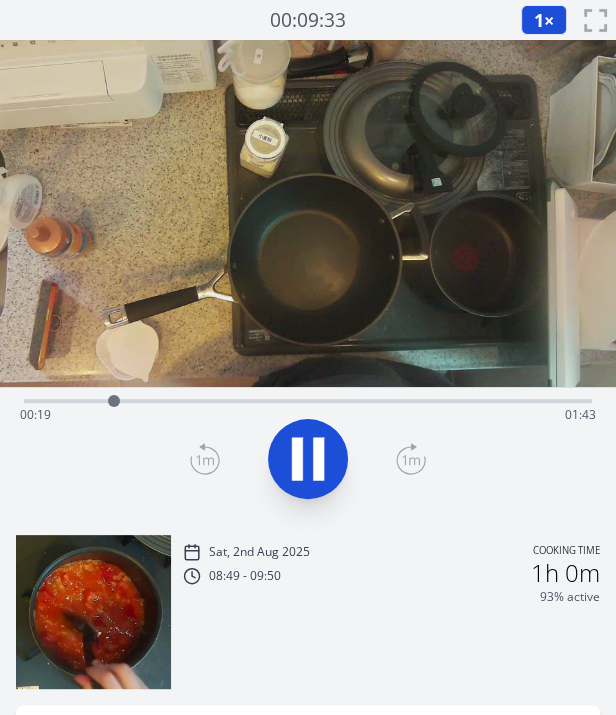 click on "1" at bounding box center [539, 20] 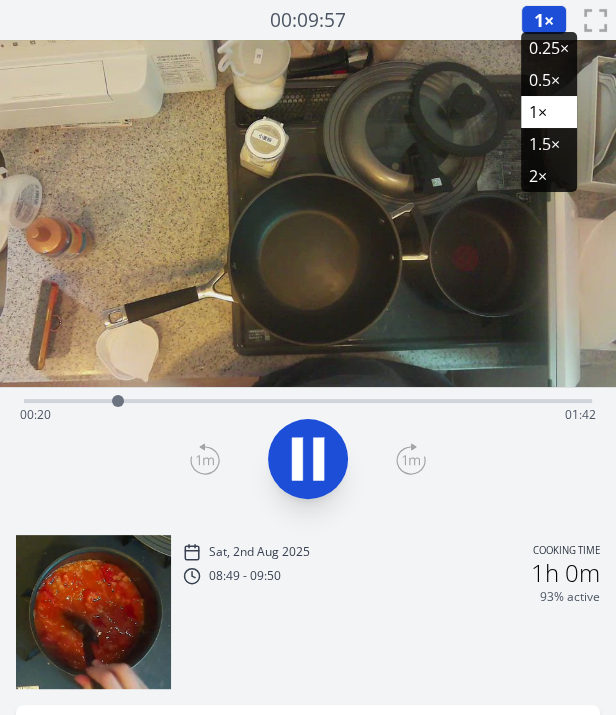 click on "0.5×" at bounding box center [549, 80] 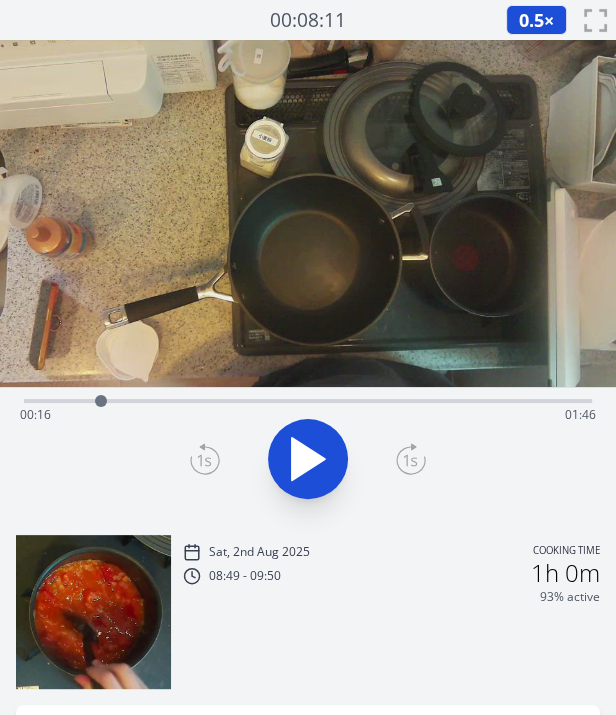 drag, startPoint x: 119, startPoint y: 392, endPoint x: 101, endPoint y: 396, distance: 18.439089 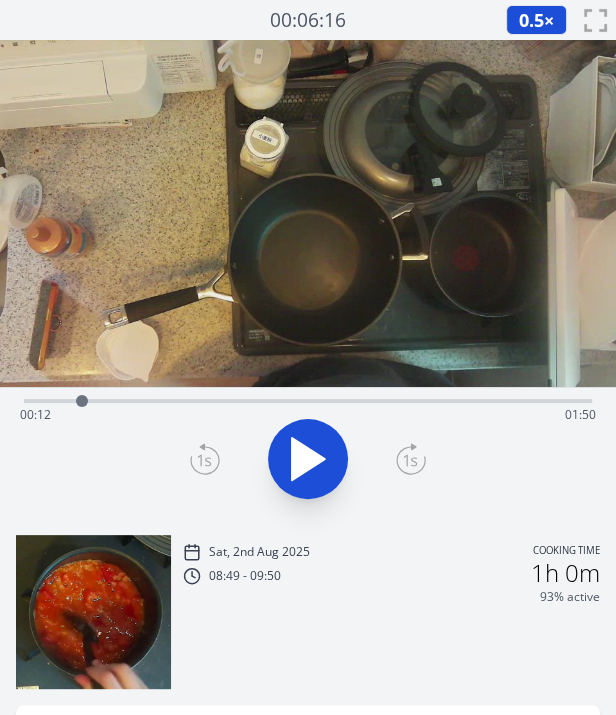 drag, startPoint x: 101, startPoint y: 396, endPoint x: 82, endPoint y: 402, distance: 19.924858 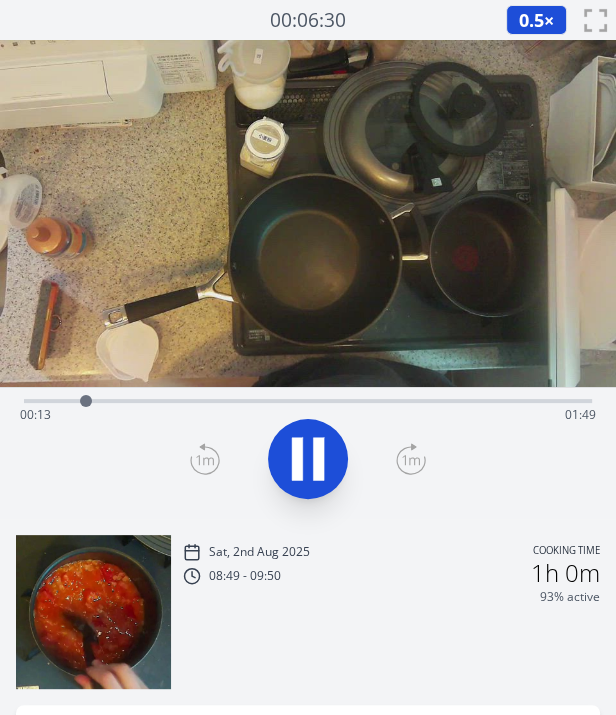 click 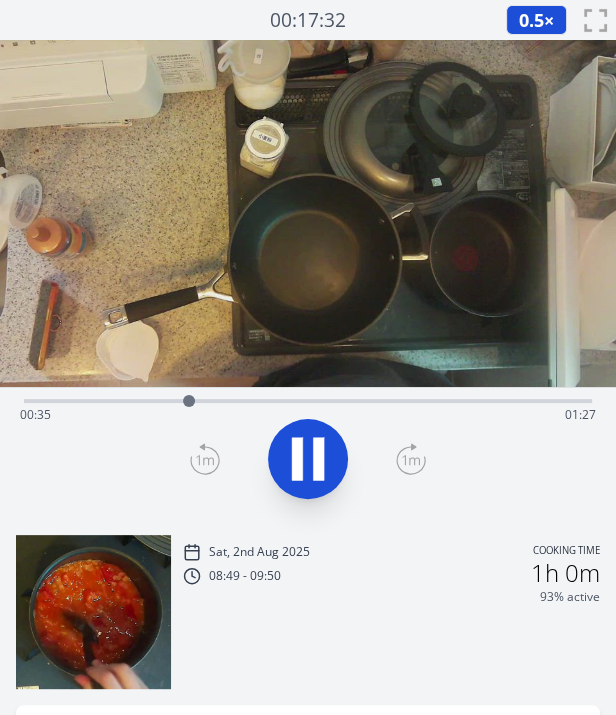 click on "0.5 ×" at bounding box center [536, 20] 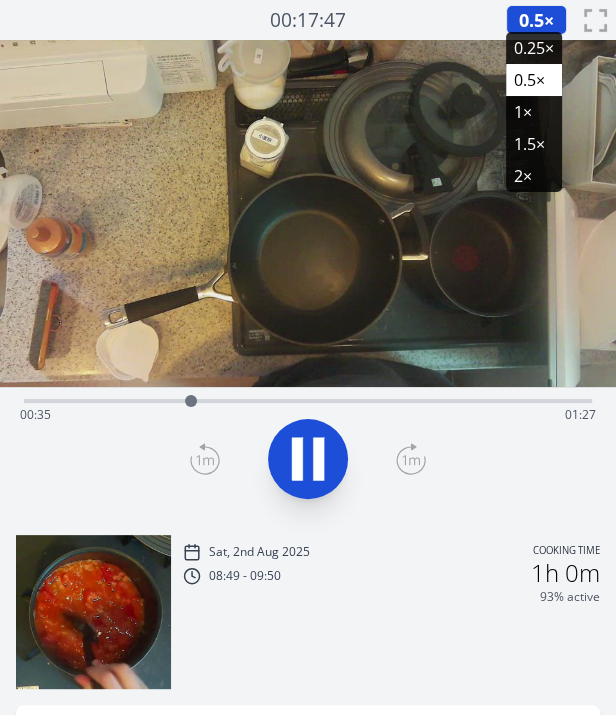 click on "1×" at bounding box center (534, 112) 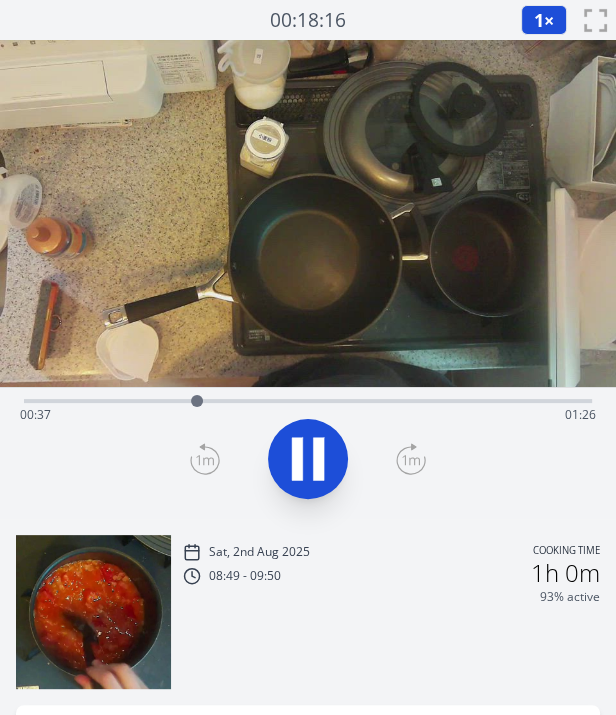 click on "1 ×" at bounding box center [544, 20] 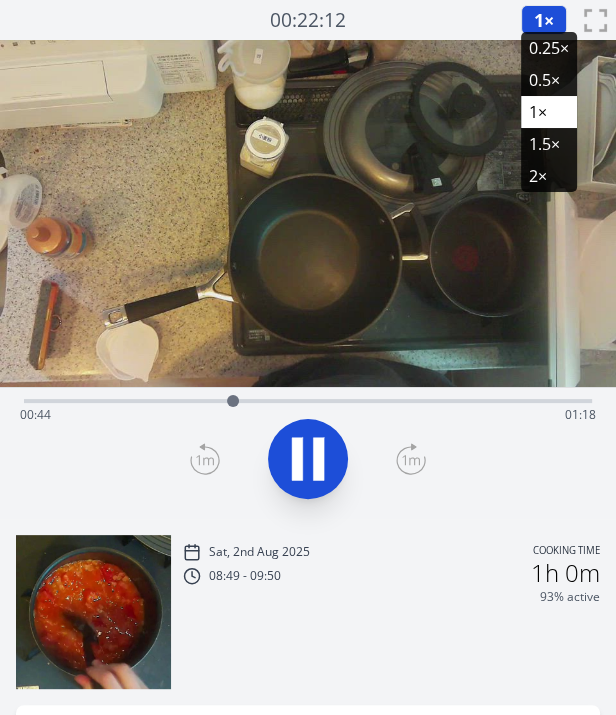 click on "1.5×" at bounding box center [549, 144] 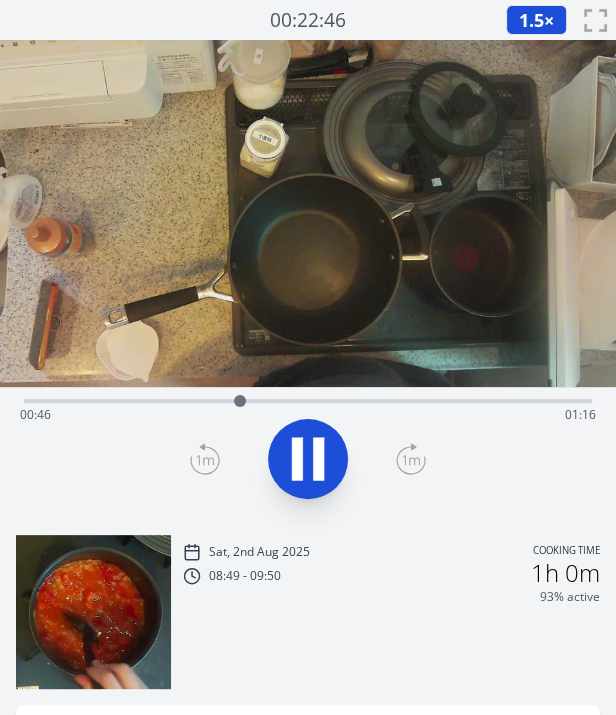 click on "1.5" at bounding box center [531, 20] 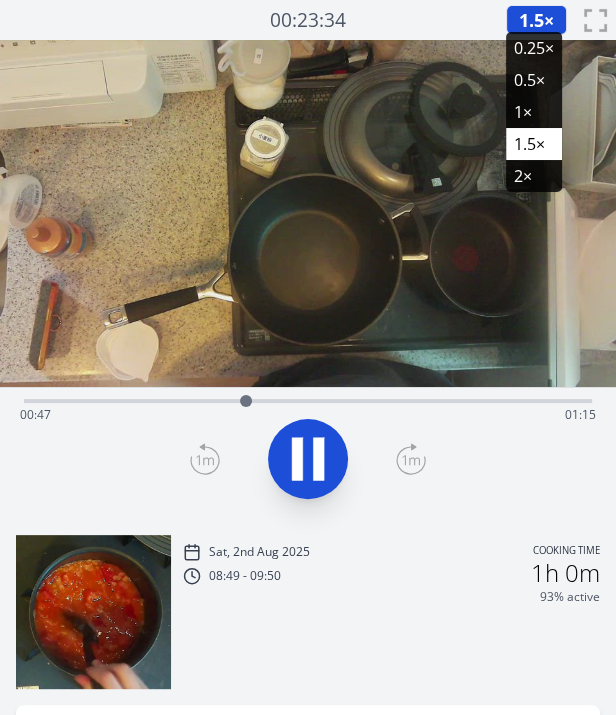 click on "0.5×" at bounding box center (534, 80) 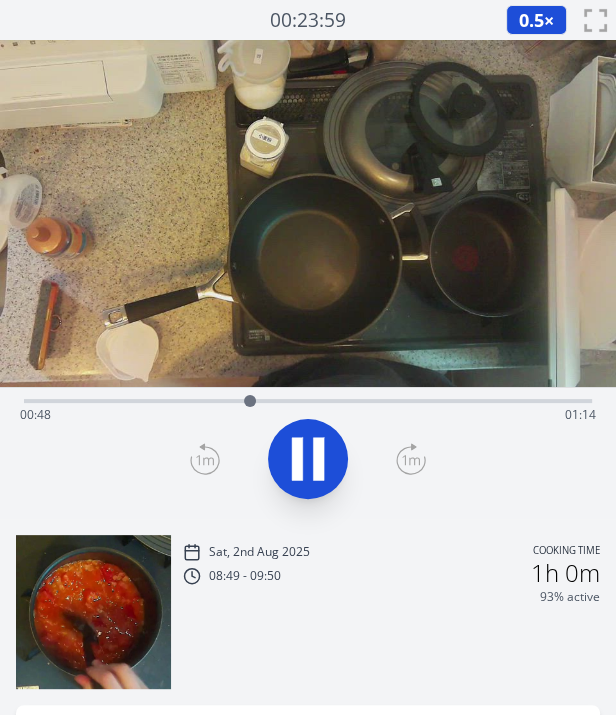 click on "0.5" at bounding box center [531, 20] 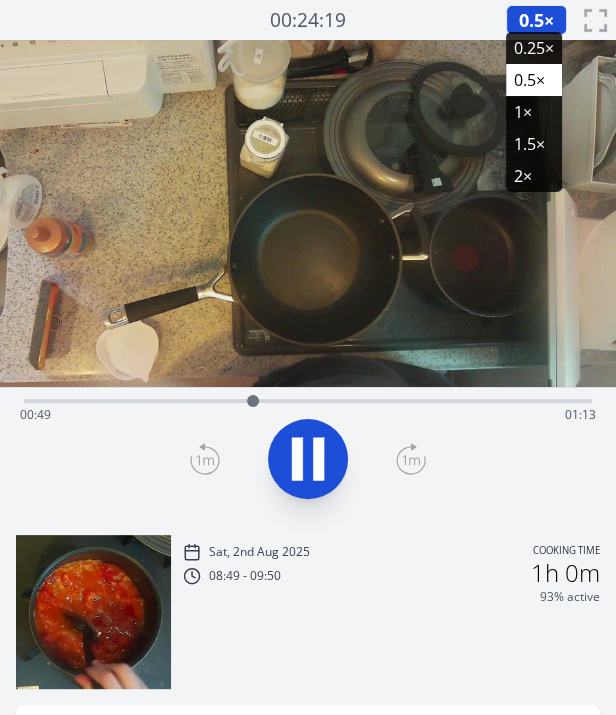 click on "1×" at bounding box center (534, 112) 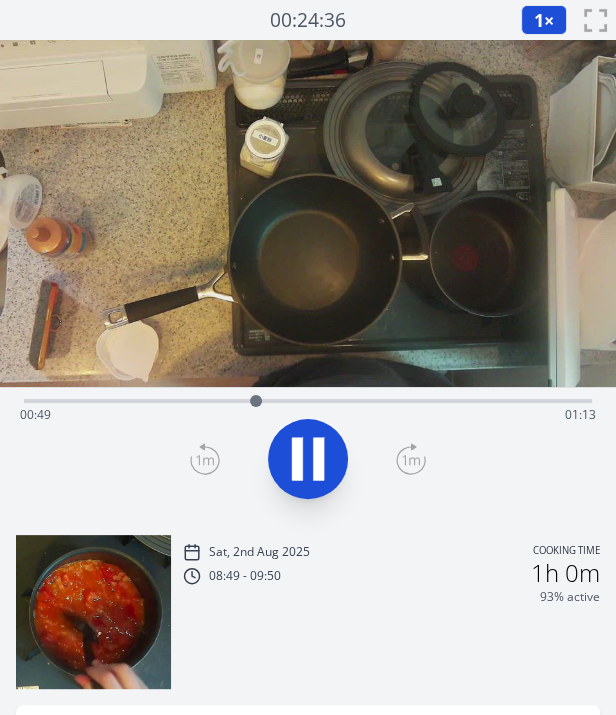 click at bounding box center (308, 213) 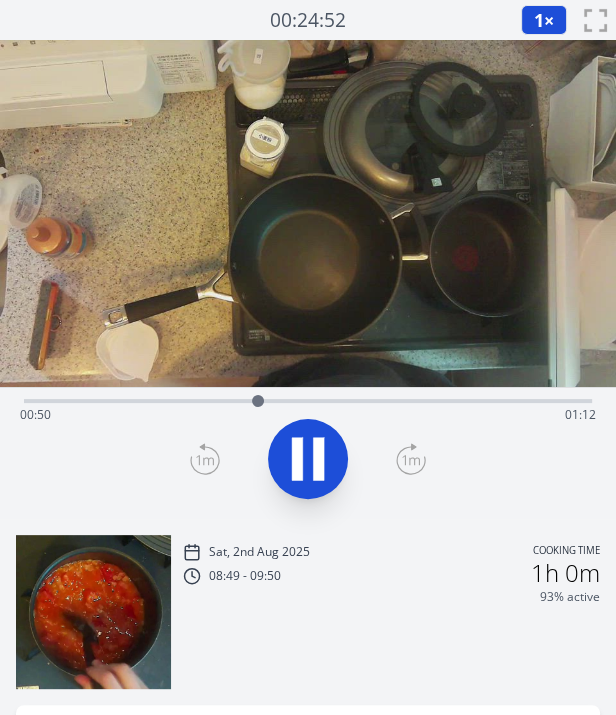 click at bounding box center [308, 213] 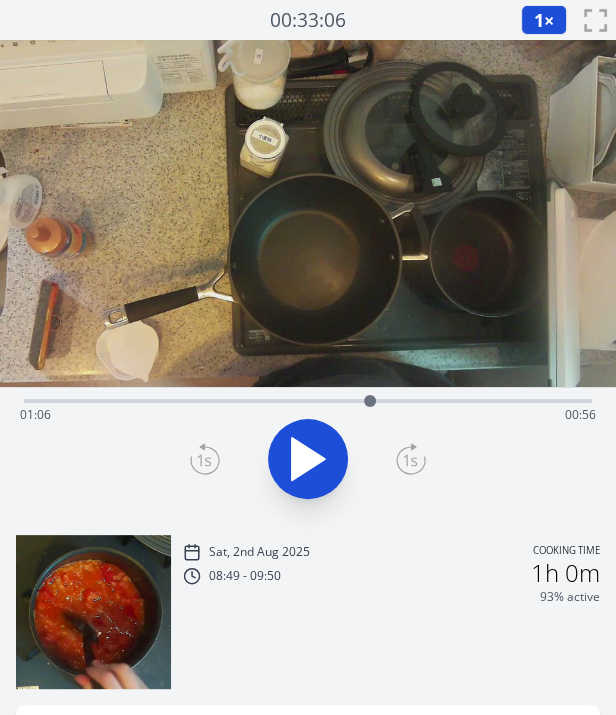 drag, startPoint x: 287, startPoint y: 399, endPoint x: 371, endPoint y: 397, distance: 84.0238 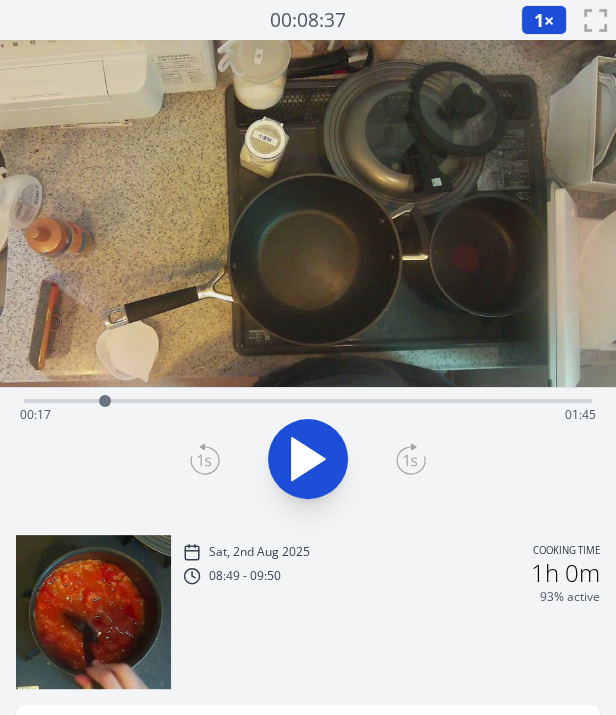 drag, startPoint x: 485, startPoint y: 395, endPoint x: 105, endPoint y: 414, distance: 380.4747 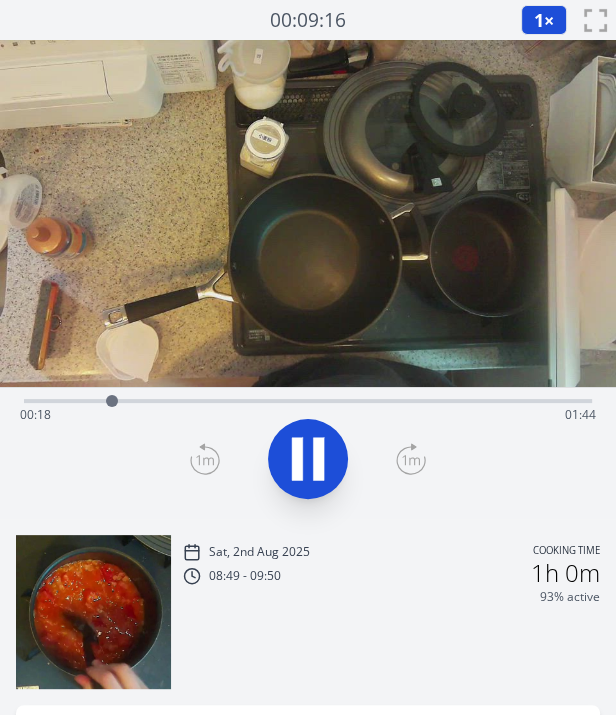 click 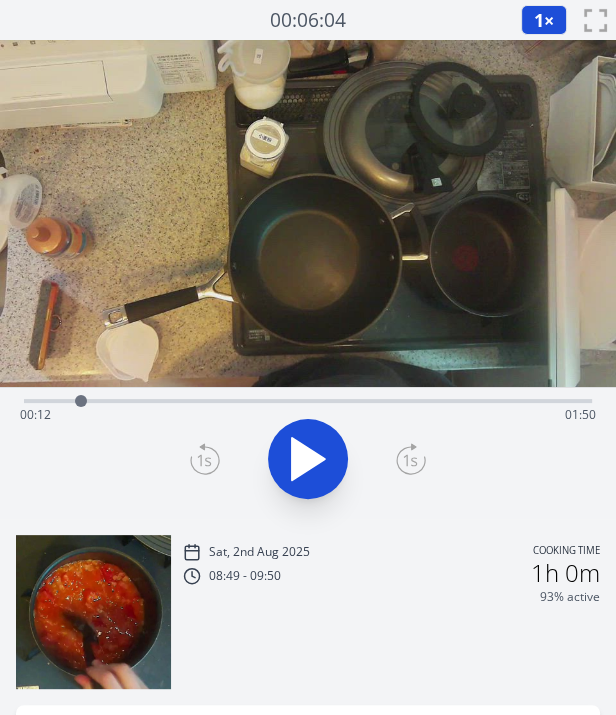 drag, startPoint x: 102, startPoint y: 410, endPoint x: 81, endPoint y: 409, distance: 21.023796 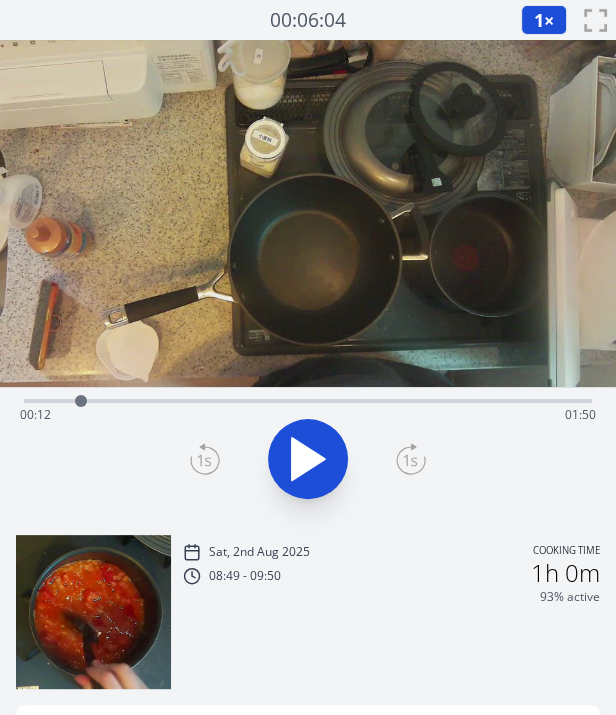 click at bounding box center [308, 459] 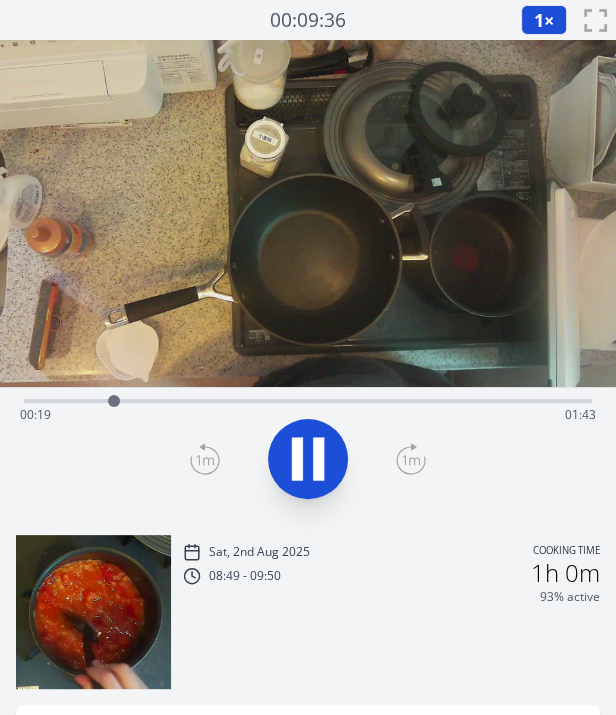 click at bounding box center (308, 459) 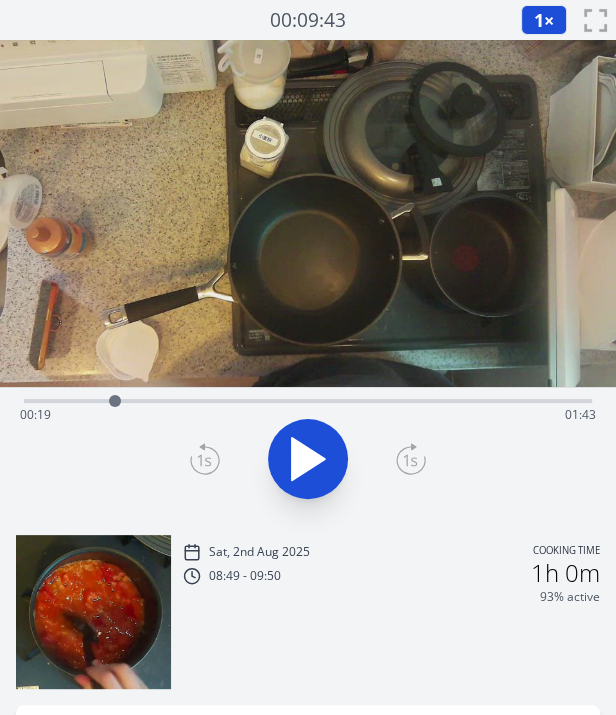 click 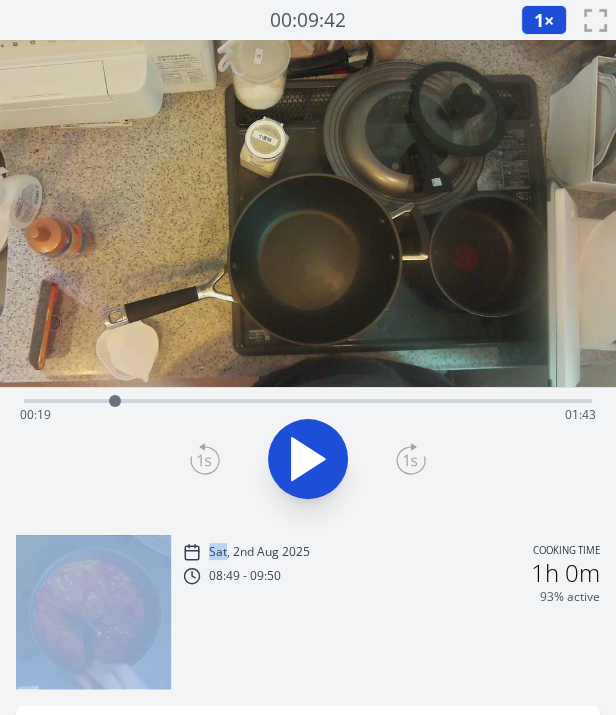 click 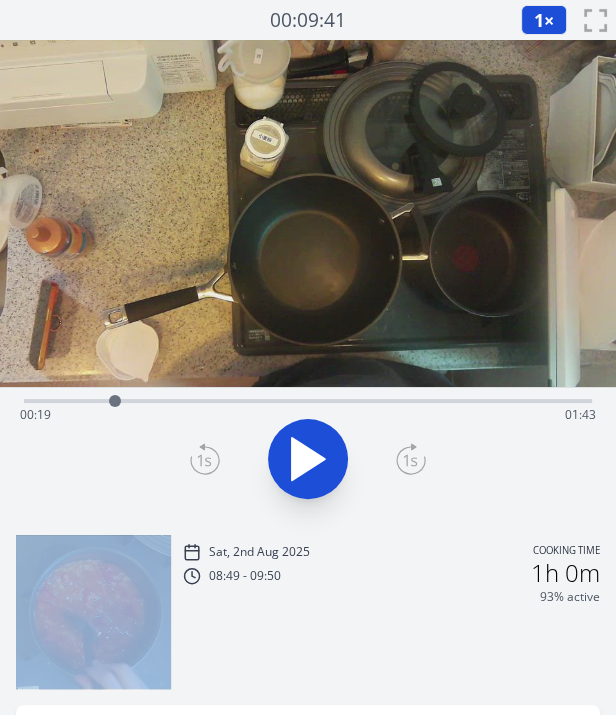 click 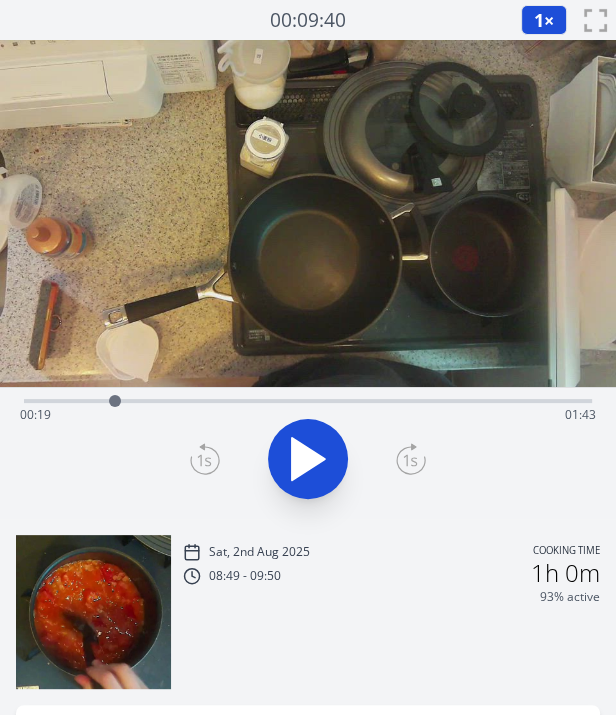 click 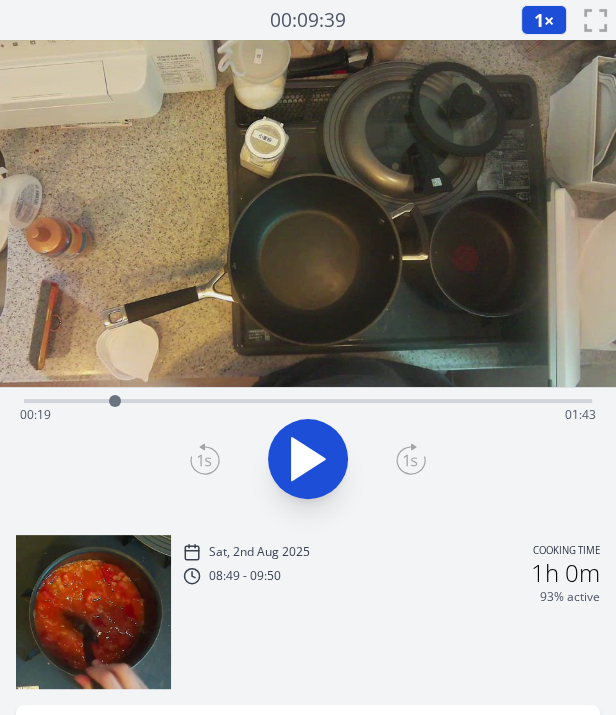 click 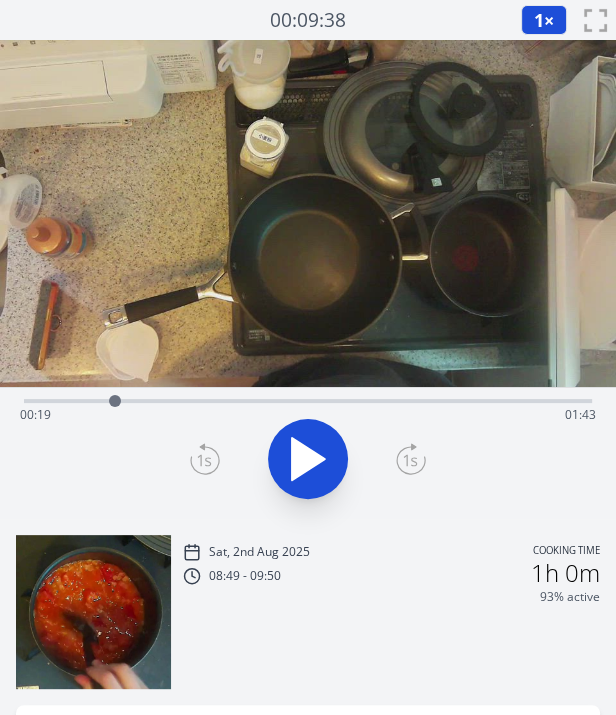 click 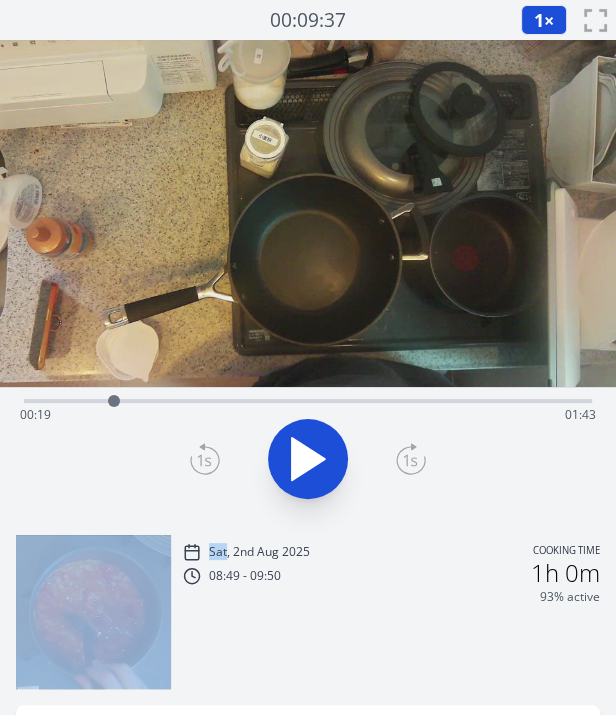click 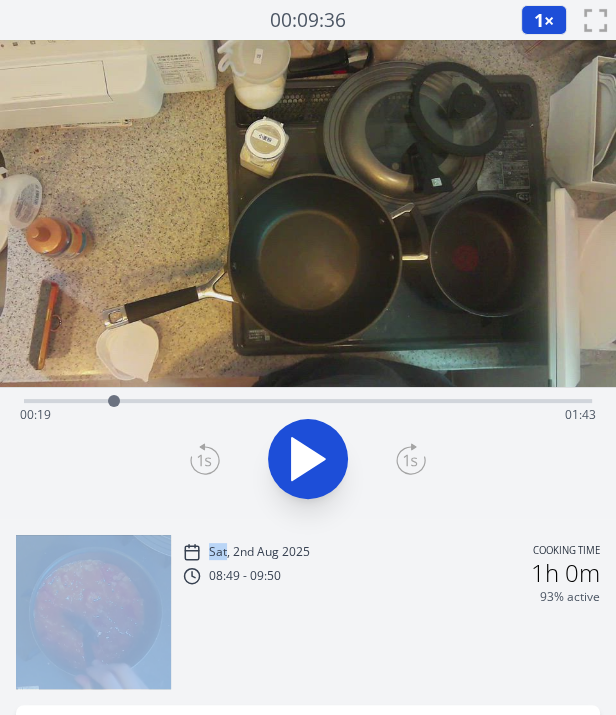 click 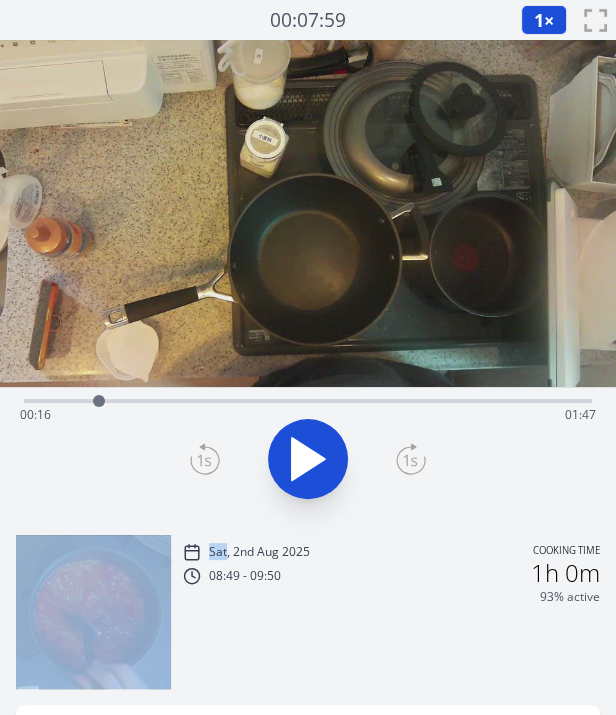 drag, startPoint x: 115, startPoint y: 401, endPoint x: 99, endPoint y: 407, distance: 17.088007 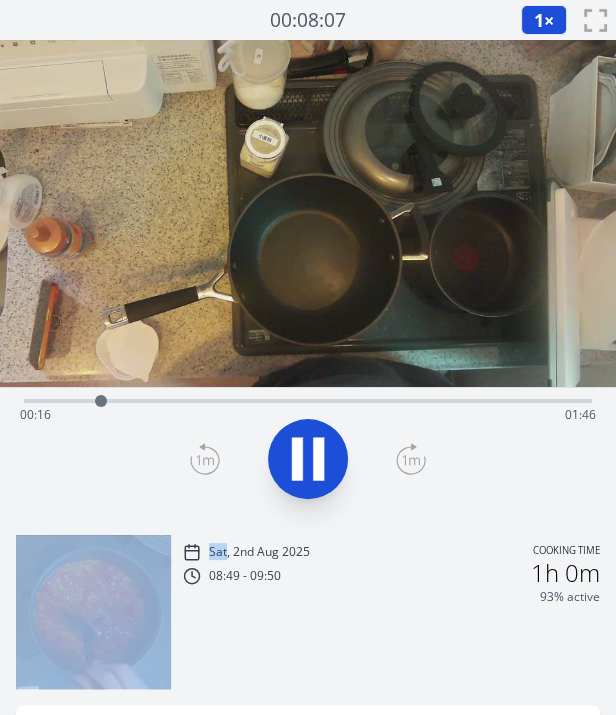 click 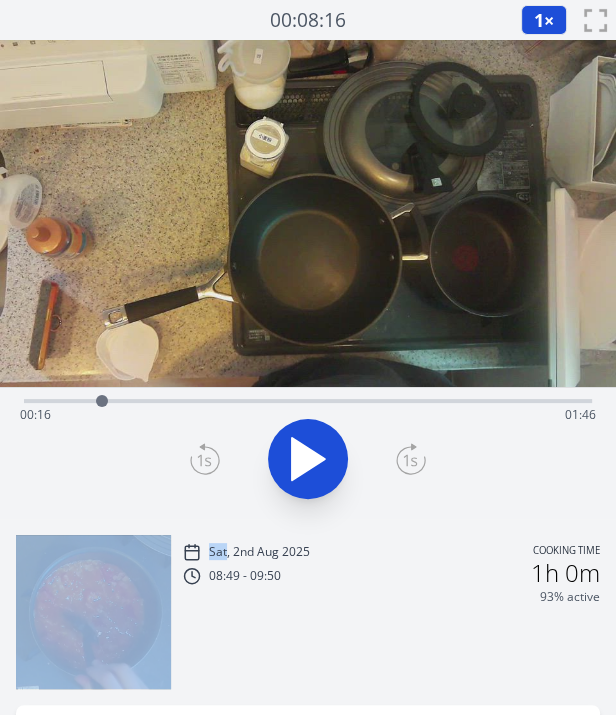 click 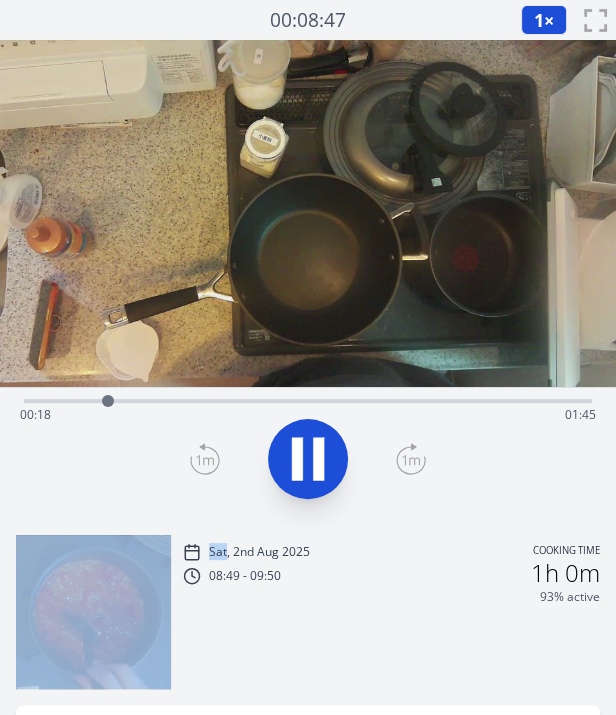 click 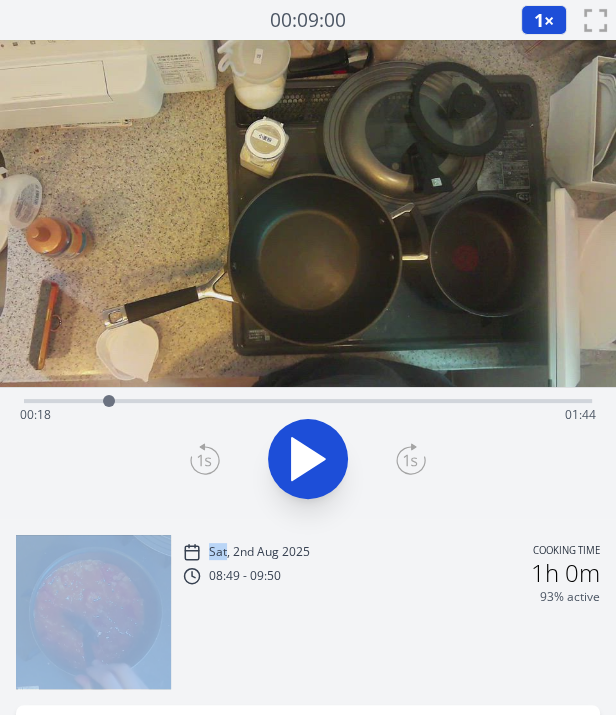 click 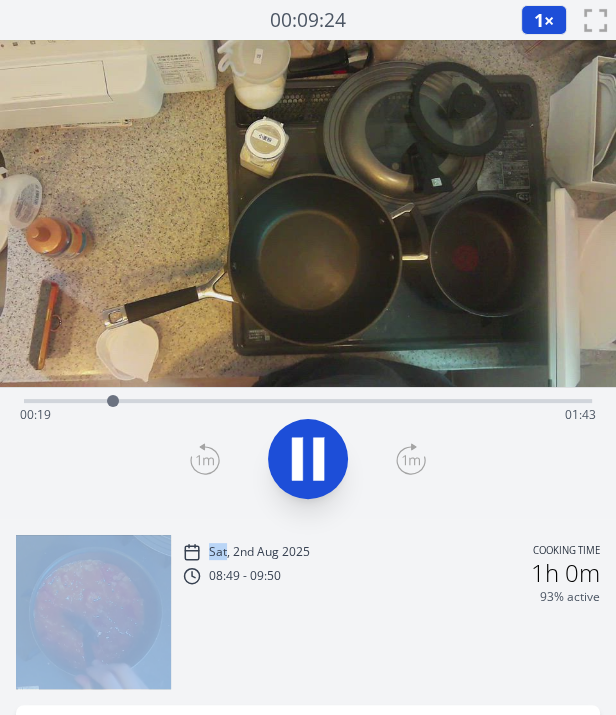 click 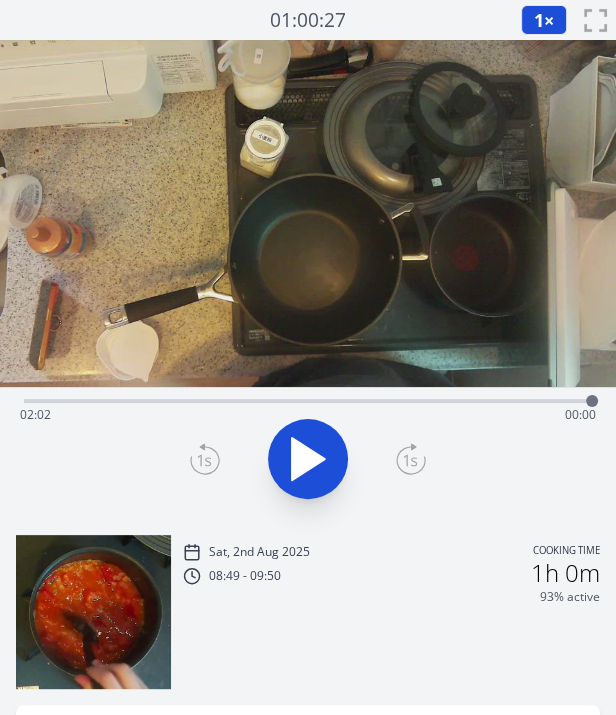 click on "Time elapsed:  02:02
Time remaining:  00:00" at bounding box center [308, 415] 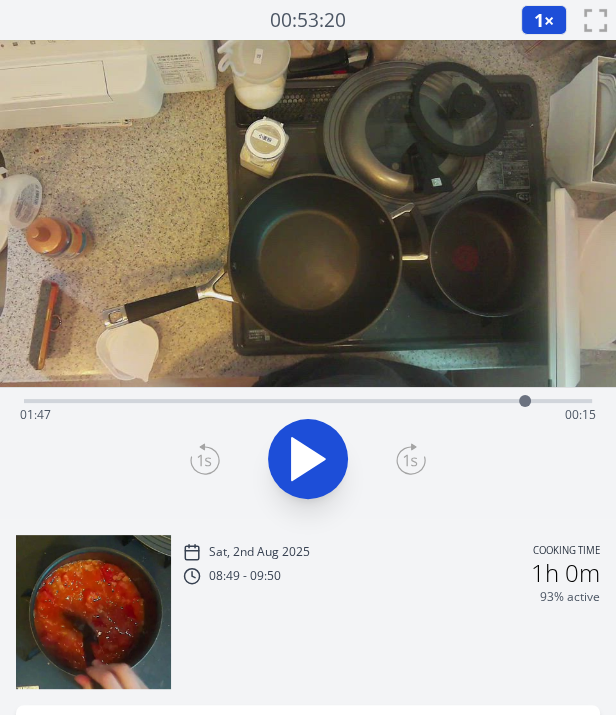 click at bounding box center [525, 401] 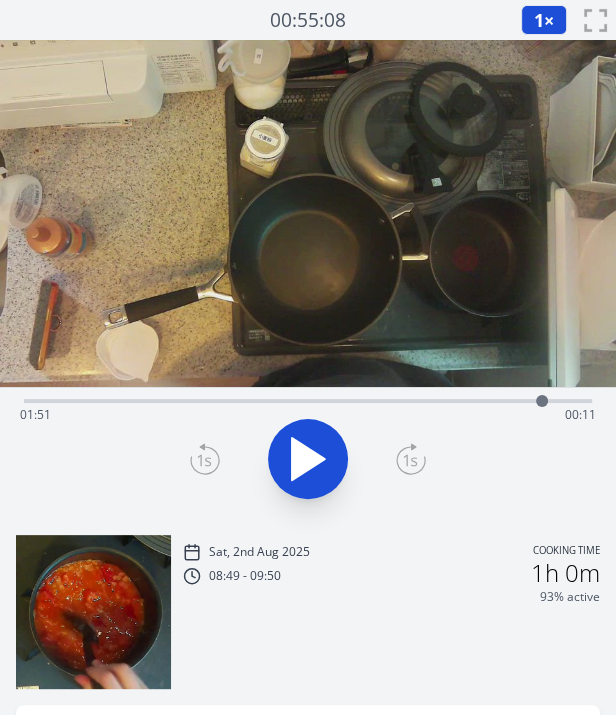 drag, startPoint x: 526, startPoint y: 407, endPoint x: 541, endPoint y: 409, distance: 15.132746 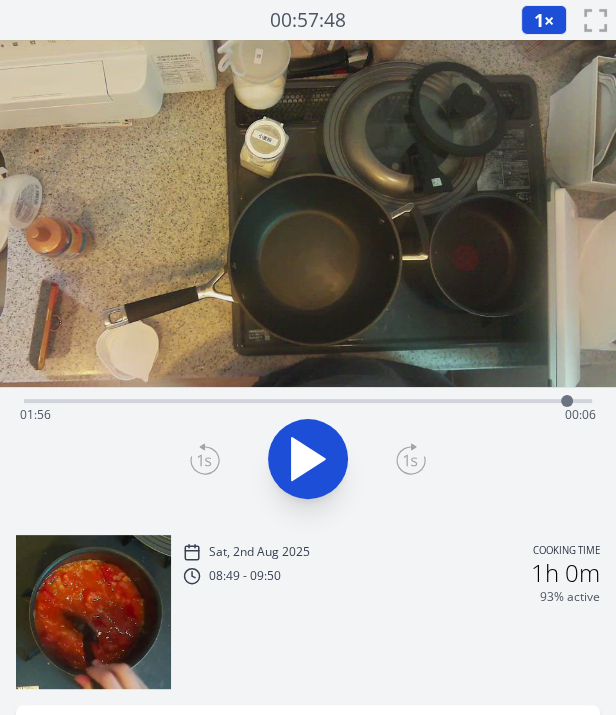 drag, startPoint x: 541, startPoint y: 409, endPoint x: 567, endPoint y: 412, distance: 26.172504 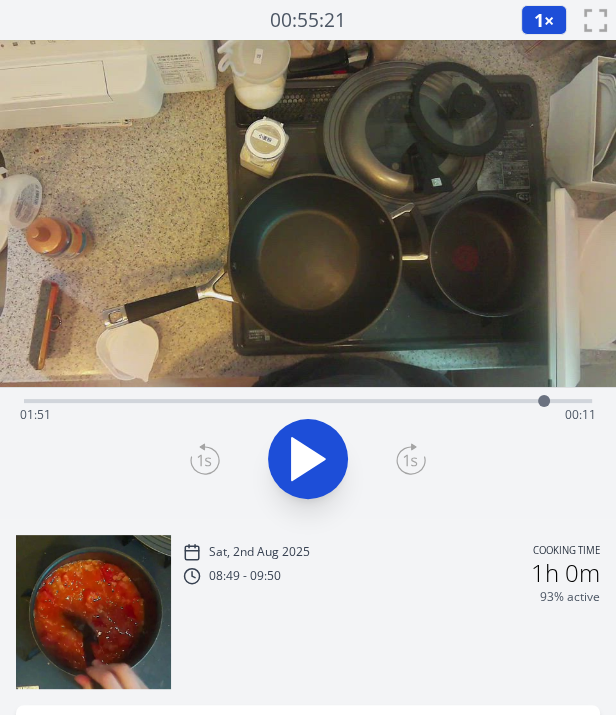 drag, startPoint x: 562, startPoint y: 399, endPoint x: 543, endPoint y: 405, distance: 19.924858 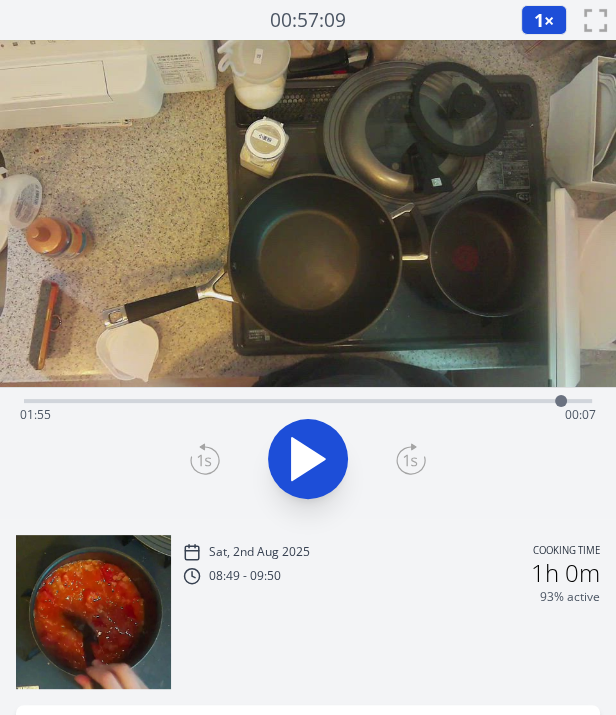 drag, startPoint x: 543, startPoint y: 405, endPoint x: 561, endPoint y: 403, distance: 18.110771 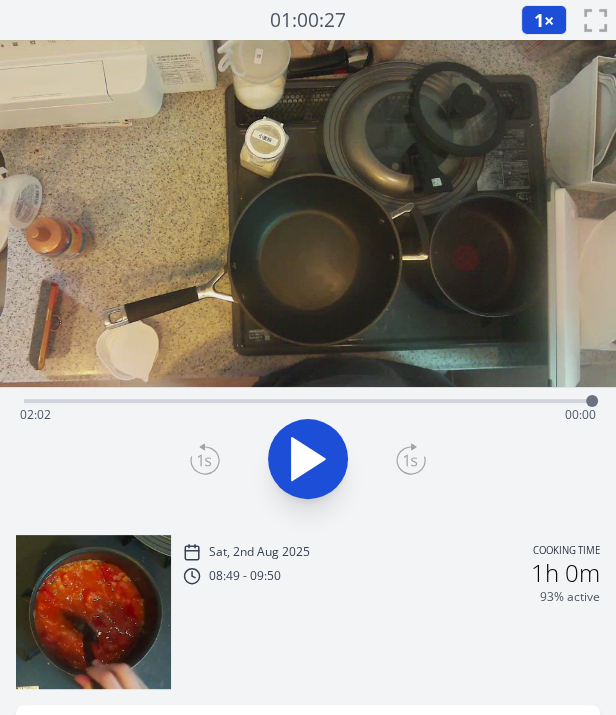 click at bounding box center [308, 459] 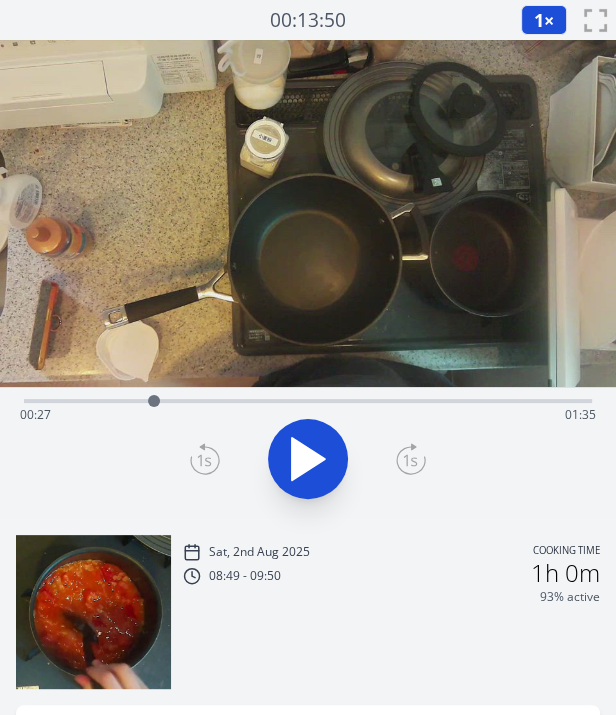 drag, startPoint x: 588, startPoint y: 404, endPoint x: 155, endPoint y: 396, distance: 433.07388 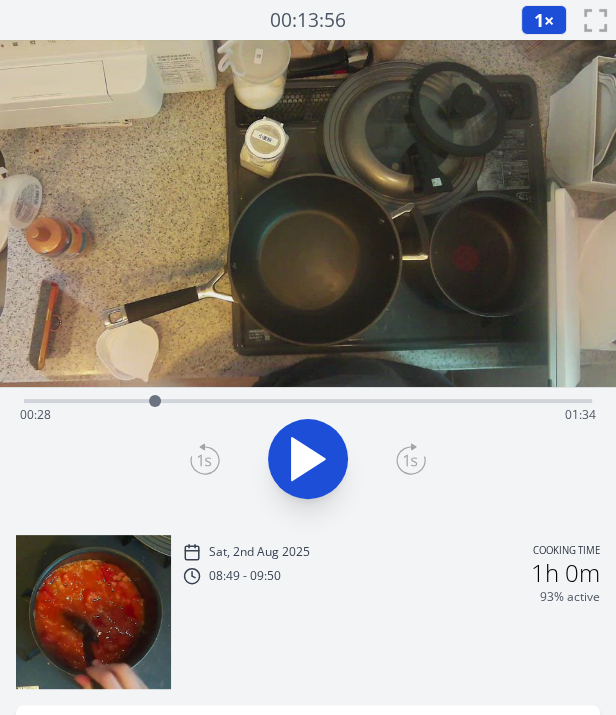 click at bounding box center [308, 459] 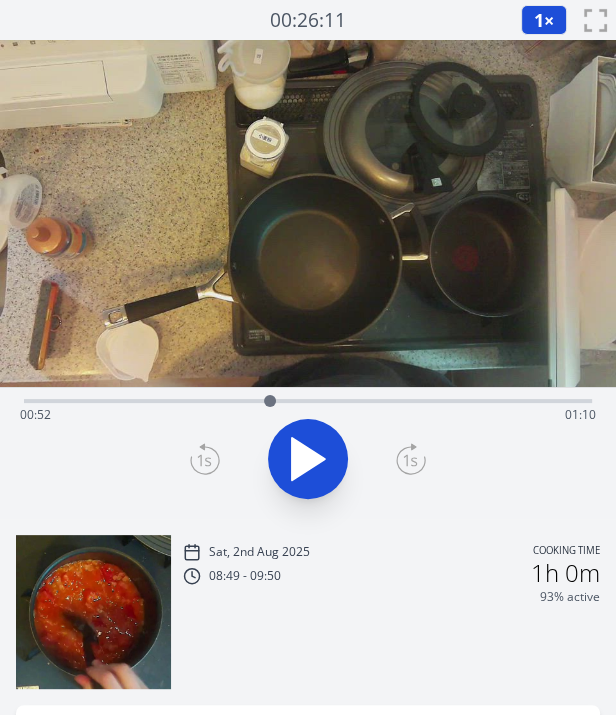 drag, startPoint x: 155, startPoint y: 401, endPoint x: 270, endPoint y: 394, distance: 115.212845 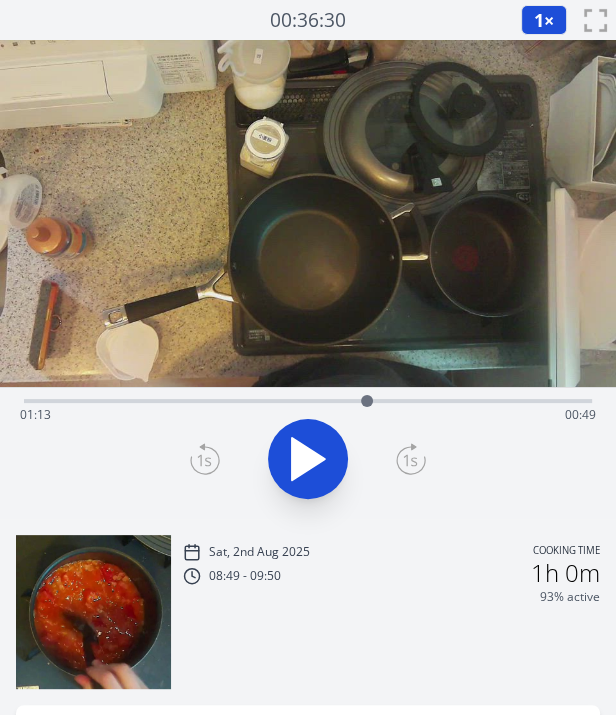 drag, startPoint x: 270, startPoint y: 394, endPoint x: 367, endPoint y: 392, distance: 97.020615 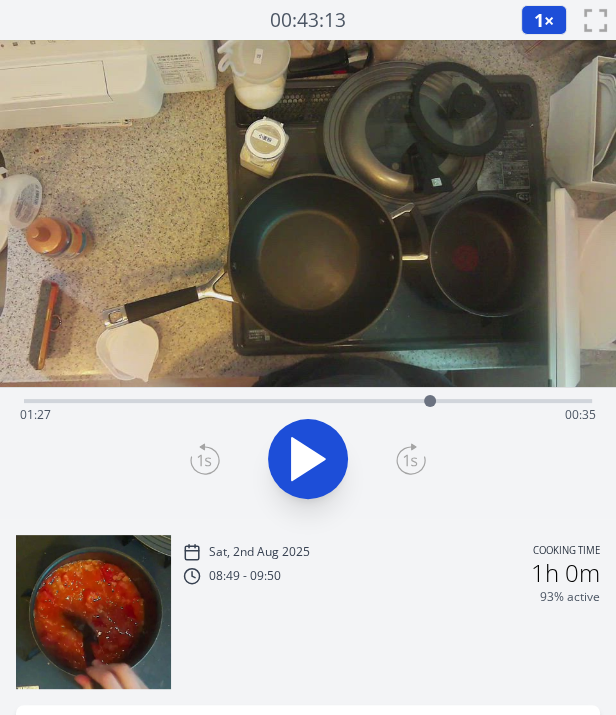 drag, startPoint x: 407, startPoint y: 397, endPoint x: 430, endPoint y: 399, distance: 23.086792 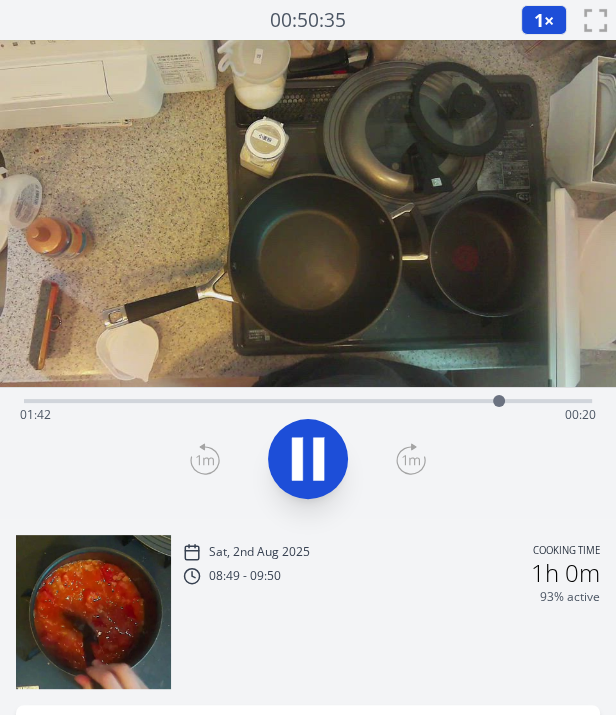 click 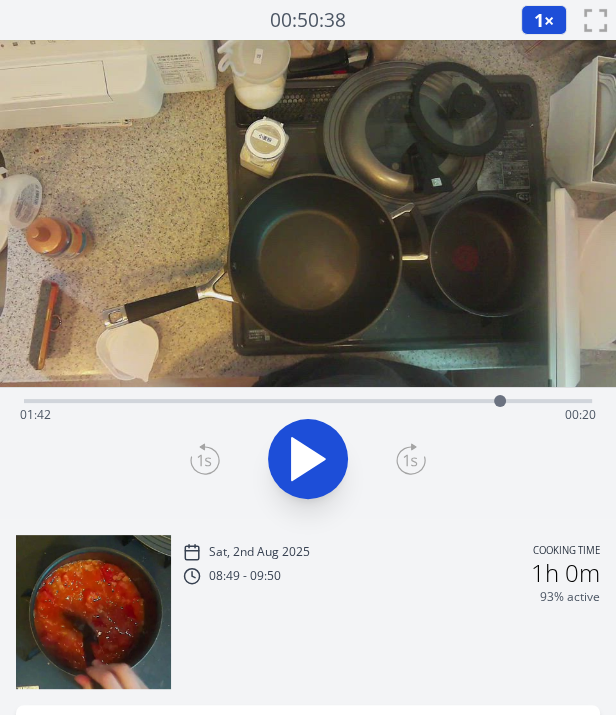 drag, startPoint x: 320, startPoint y: 437, endPoint x: 455, endPoint y: 121, distance: 343.62915 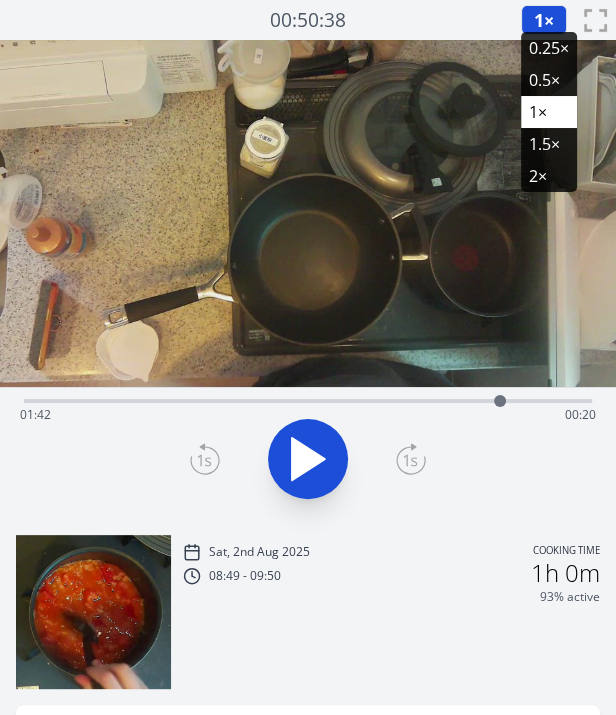 click on "0.5×" at bounding box center [549, 80] 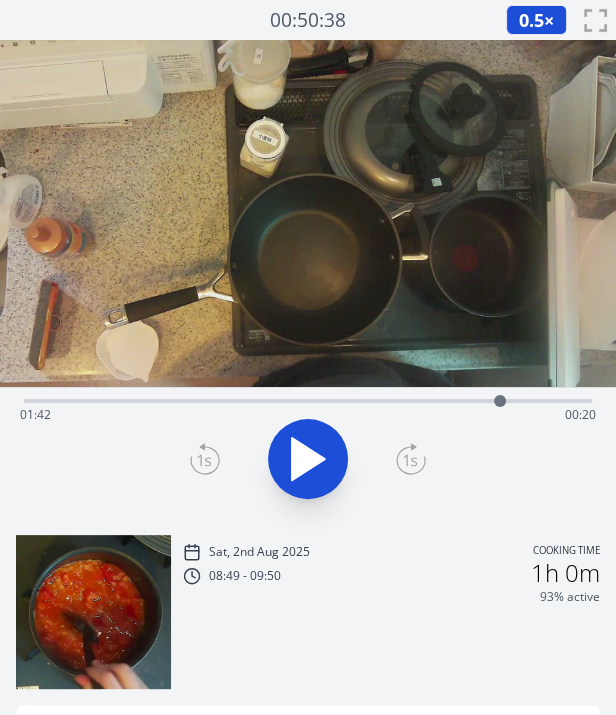 click at bounding box center [308, 213] 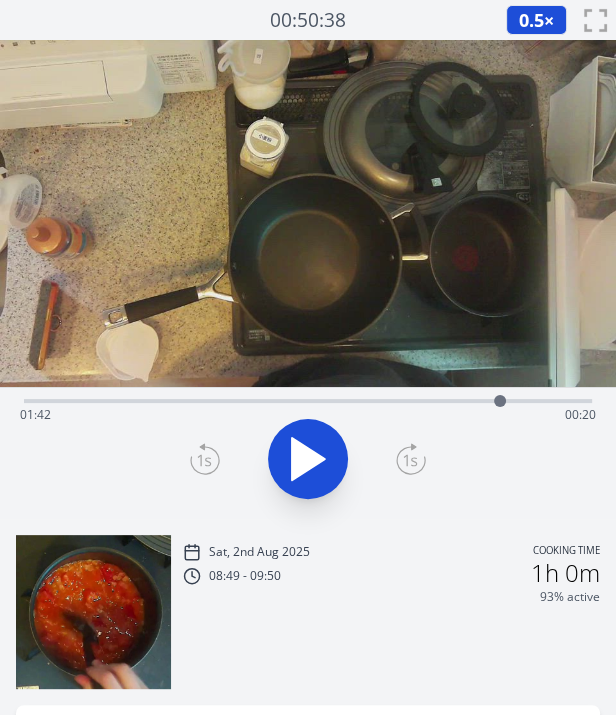 click 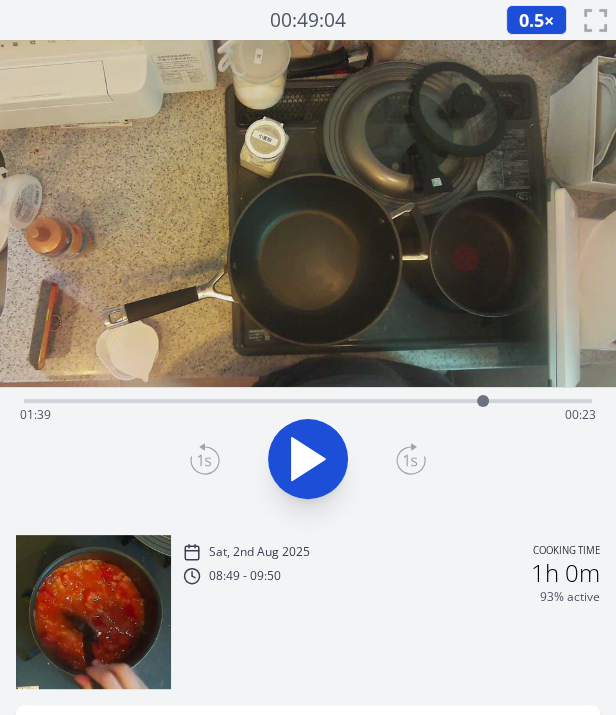 drag, startPoint x: 500, startPoint y: 401, endPoint x: 477, endPoint y: 401, distance: 23 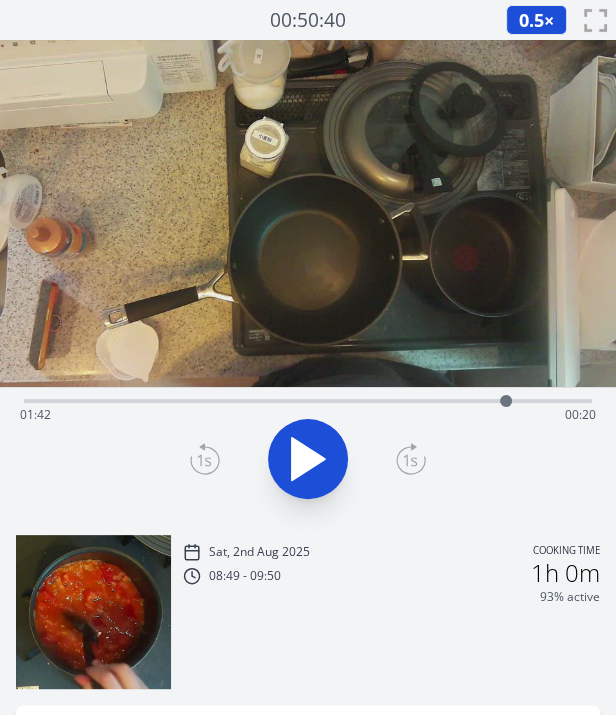 drag, startPoint x: 547, startPoint y: 404, endPoint x: 512, endPoint y: 406, distance: 35.057095 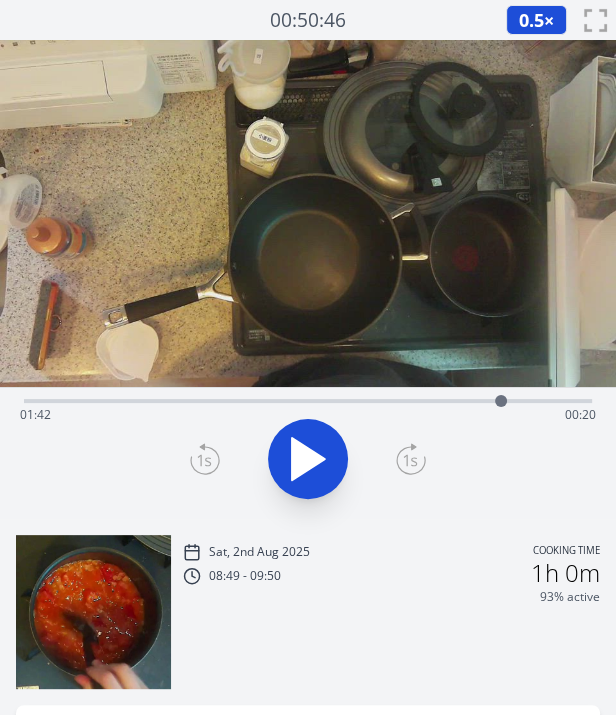 drag, startPoint x: 512, startPoint y: 406, endPoint x: 501, endPoint y: 406, distance: 11 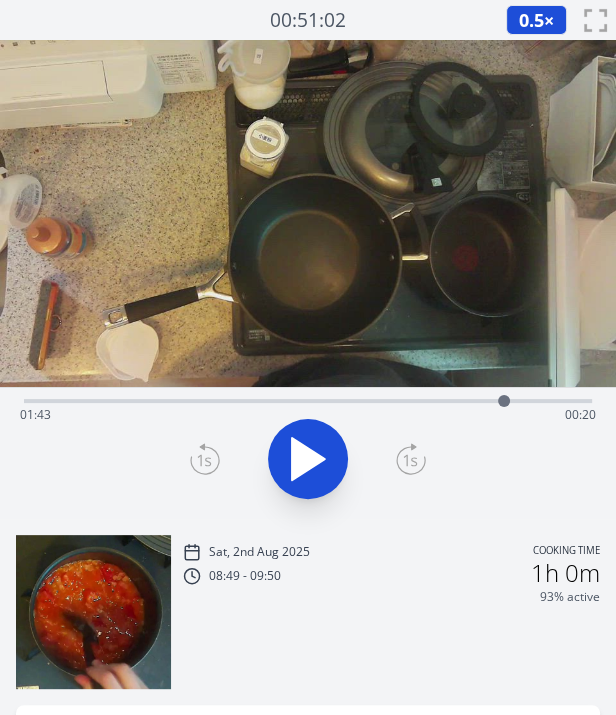 click at bounding box center (504, 401) 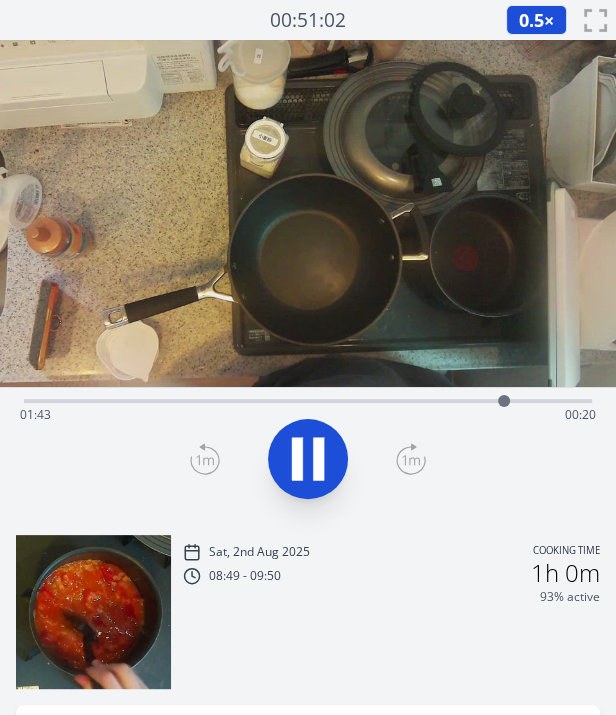 click 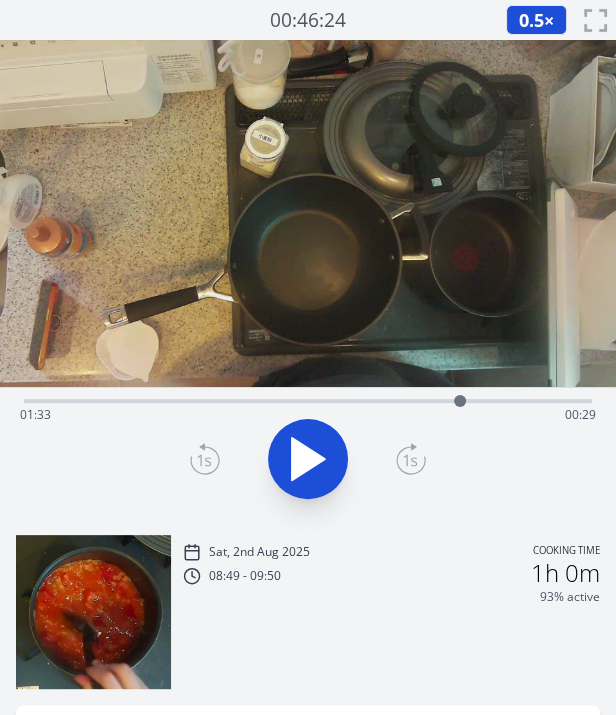 drag, startPoint x: 509, startPoint y: 401, endPoint x: 461, endPoint y: 410, distance: 48.83646 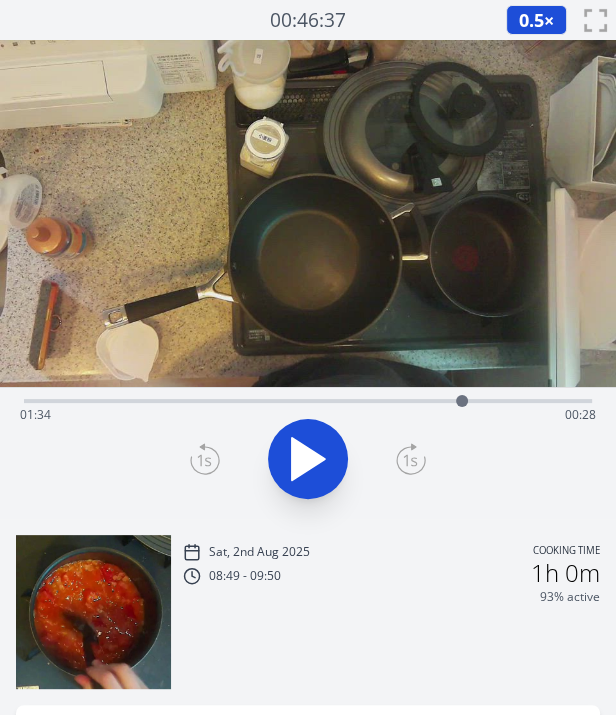 click at bounding box center (462, 401) 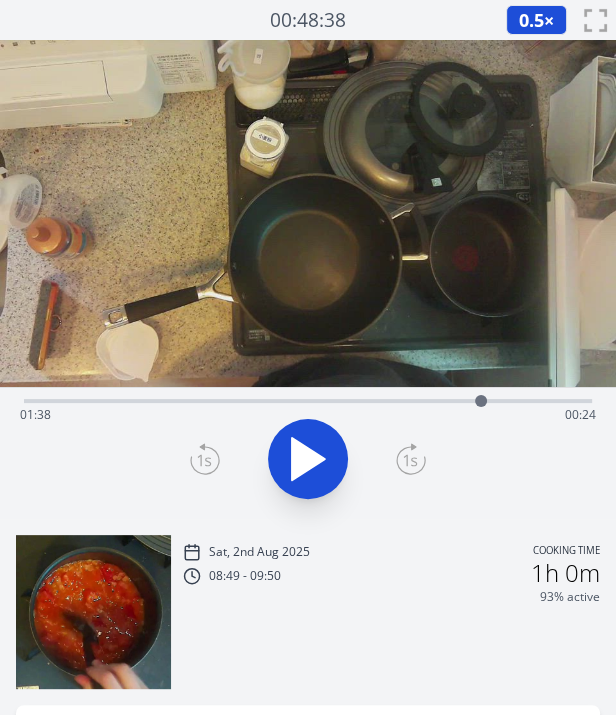 drag, startPoint x: 464, startPoint y: 404, endPoint x: 481, endPoint y: 407, distance: 17.262676 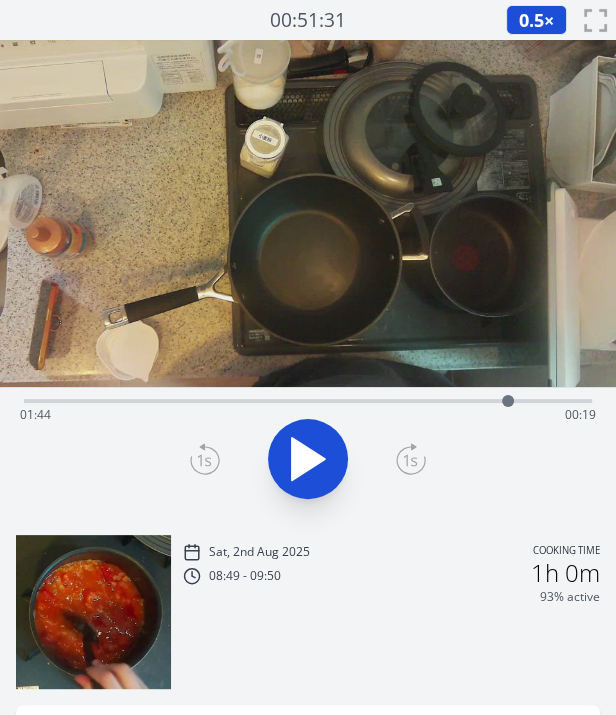drag, startPoint x: 481, startPoint y: 407, endPoint x: 509, endPoint y: 413, distance: 28.635643 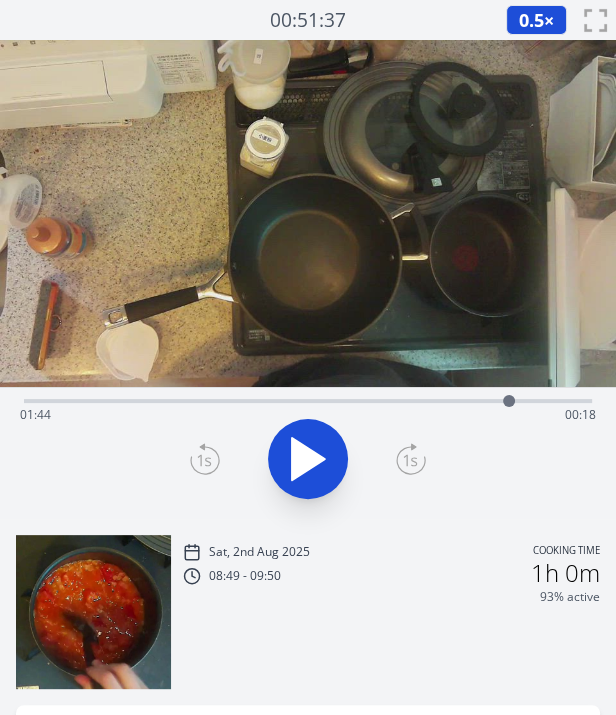 click on "Time elapsed:  01:44
Time remaining:  00:18" at bounding box center (308, 453) 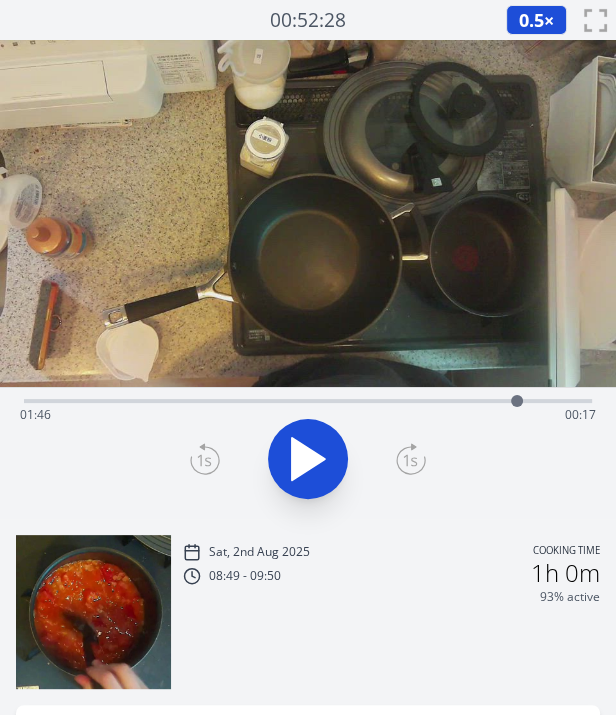 drag, startPoint x: 505, startPoint y: 403, endPoint x: 517, endPoint y: 403, distance: 12 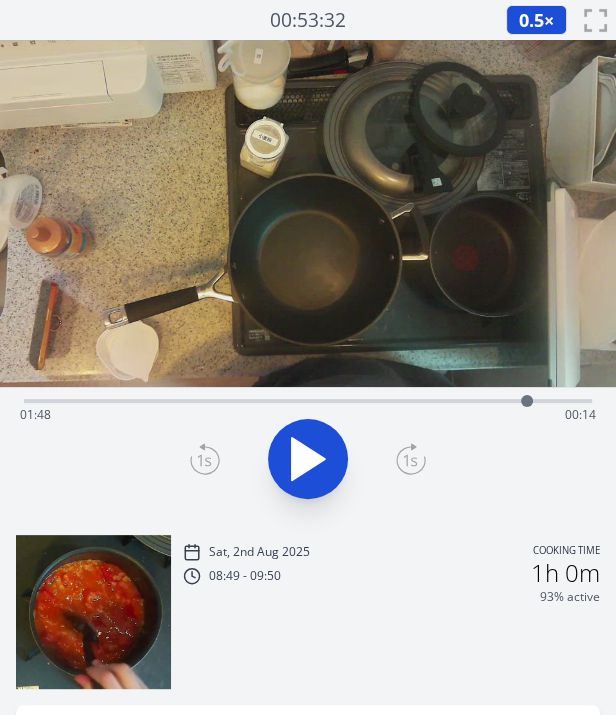 drag, startPoint x: 517, startPoint y: 403, endPoint x: 527, endPoint y: 408, distance: 11.18034 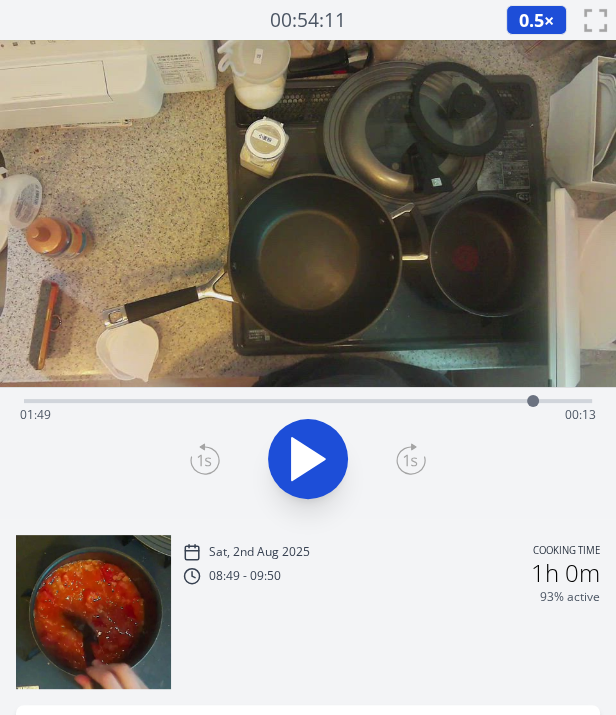 click at bounding box center (533, 401) 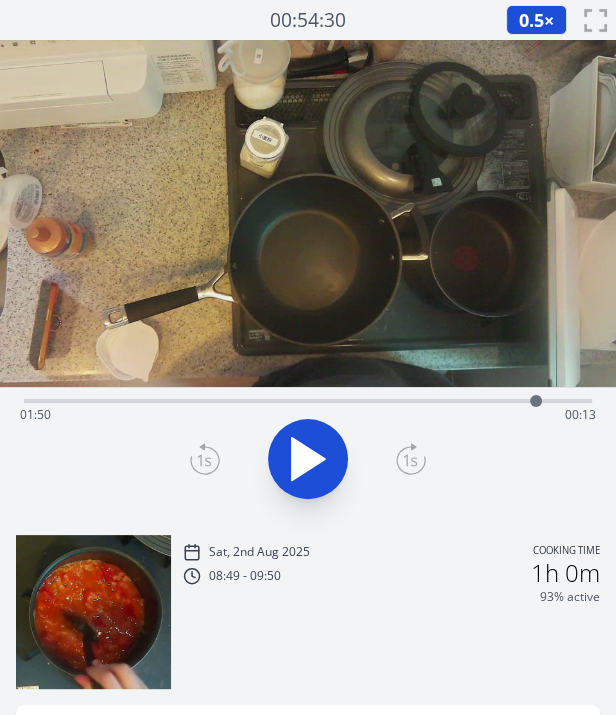 click at bounding box center (536, 401) 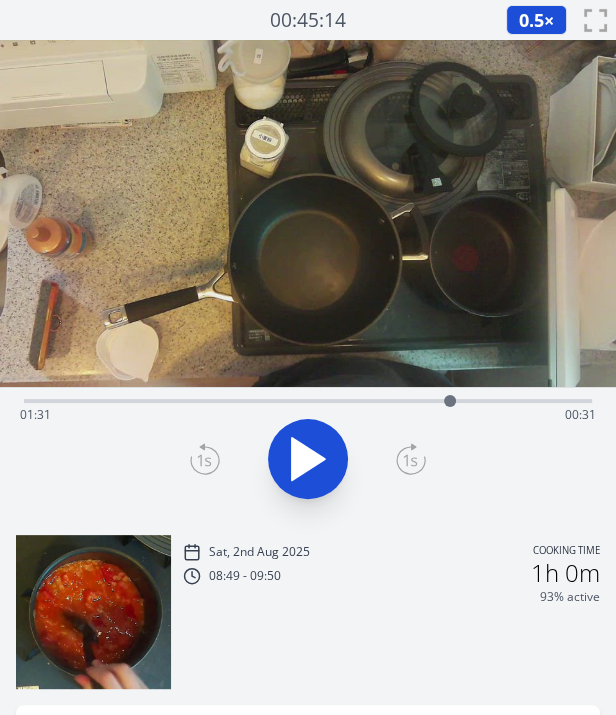 drag, startPoint x: 527, startPoint y: 402, endPoint x: 450, endPoint y: 408, distance: 77.23341 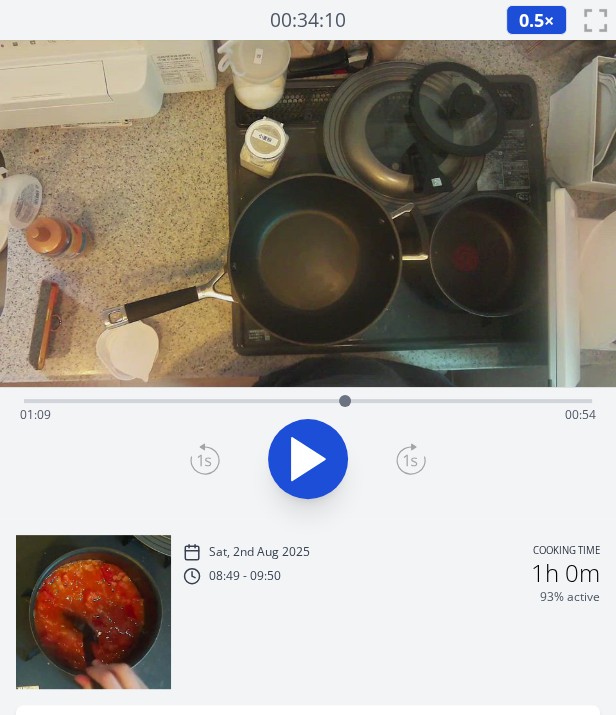 drag, startPoint x: 451, startPoint y: 402, endPoint x: 345, endPoint y: 407, distance: 106.11786 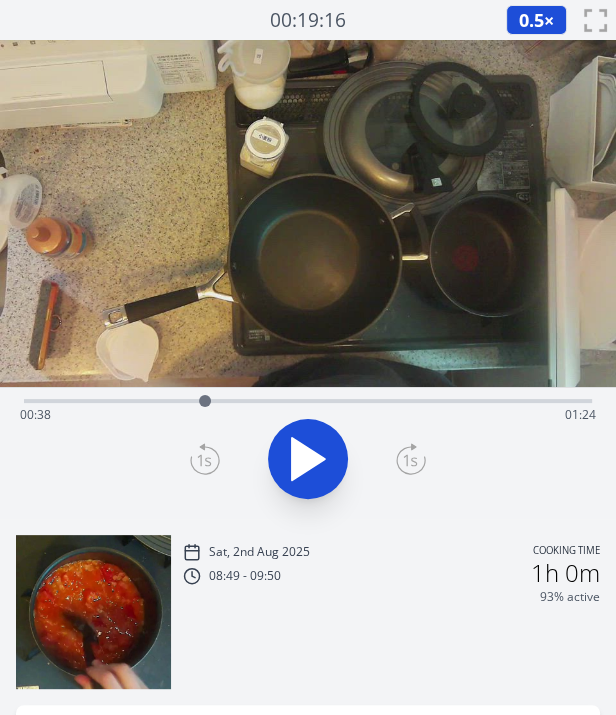 drag, startPoint x: 338, startPoint y: 400, endPoint x: 205, endPoint y: 408, distance: 133.24039 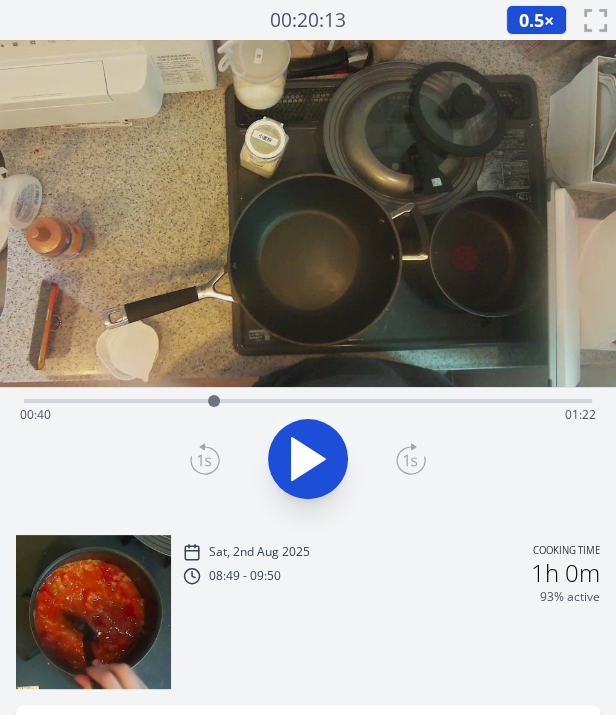 click at bounding box center [214, 401] 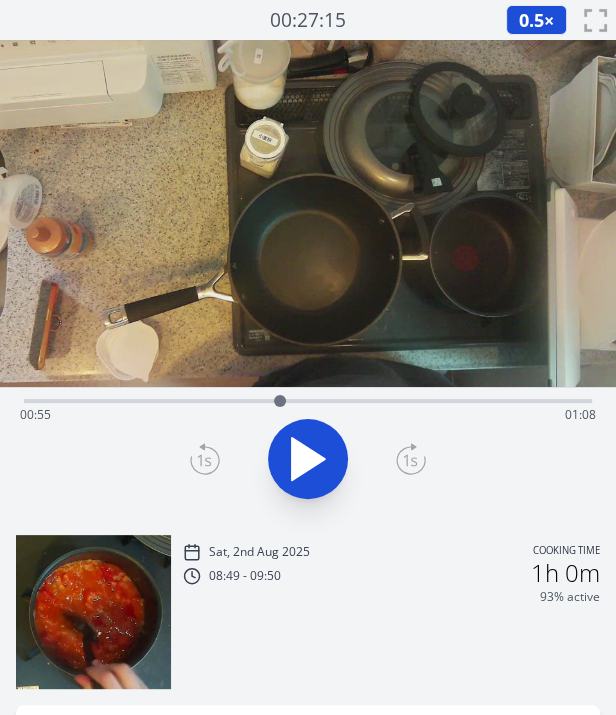 drag, startPoint x: 215, startPoint y: 406, endPoint x: 280, endPoint y: 412, distance: 65.27634 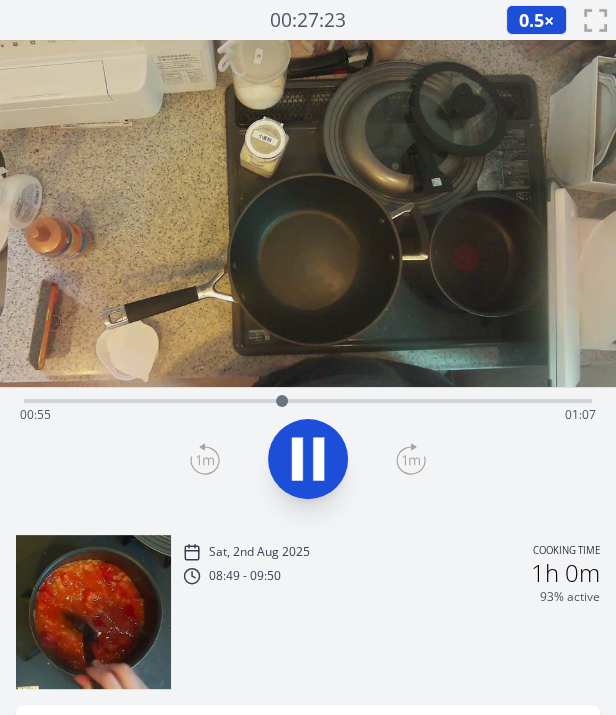 click 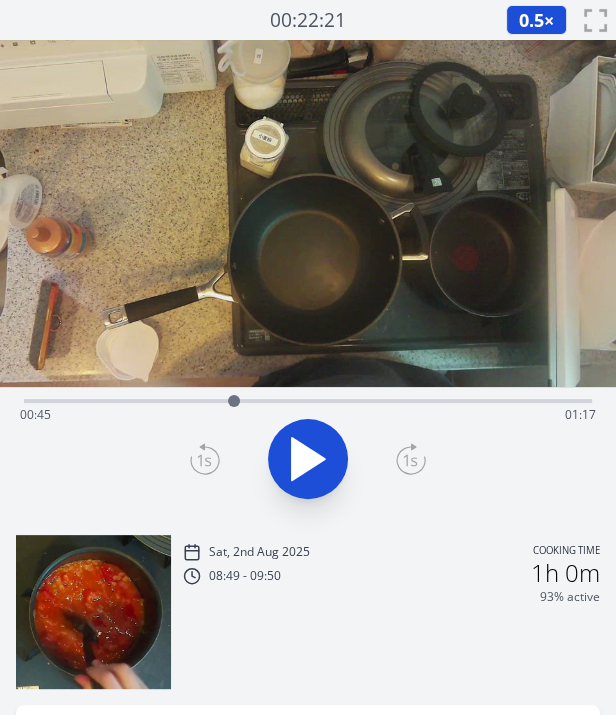 drag, startPoint x: 283, startPoint y: 393, endPoint x: 234, endPoint y: 412, distance: 52.554733 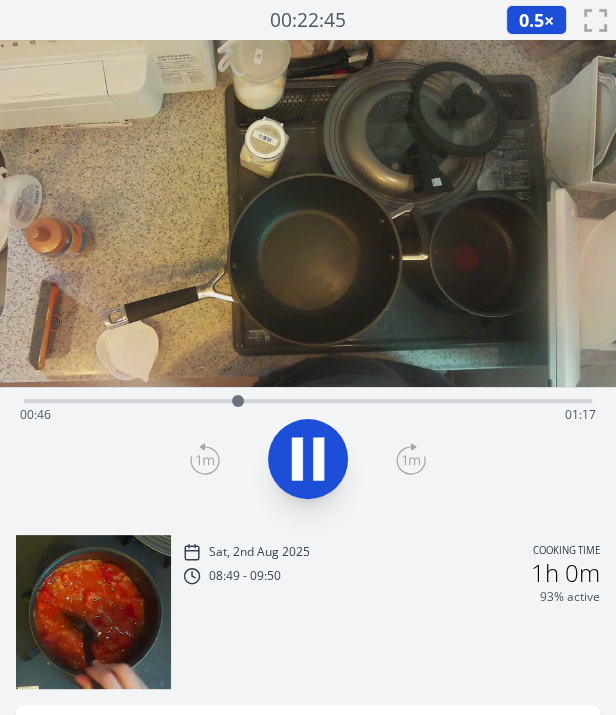 click 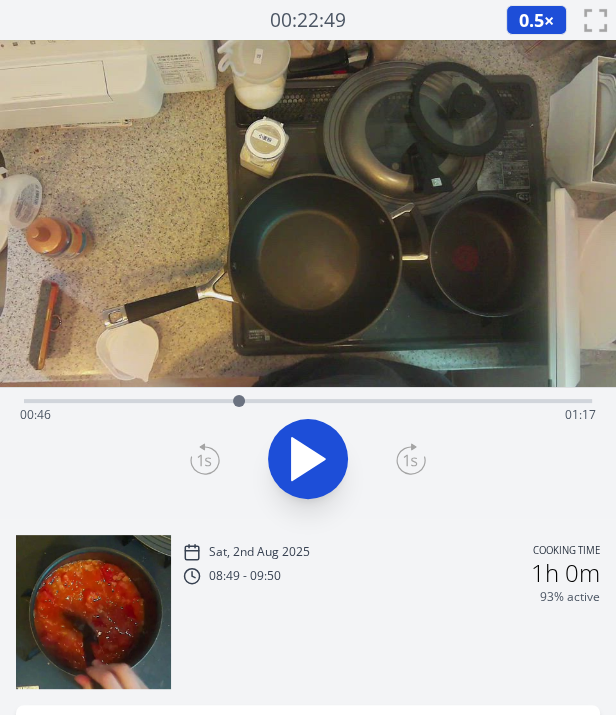click 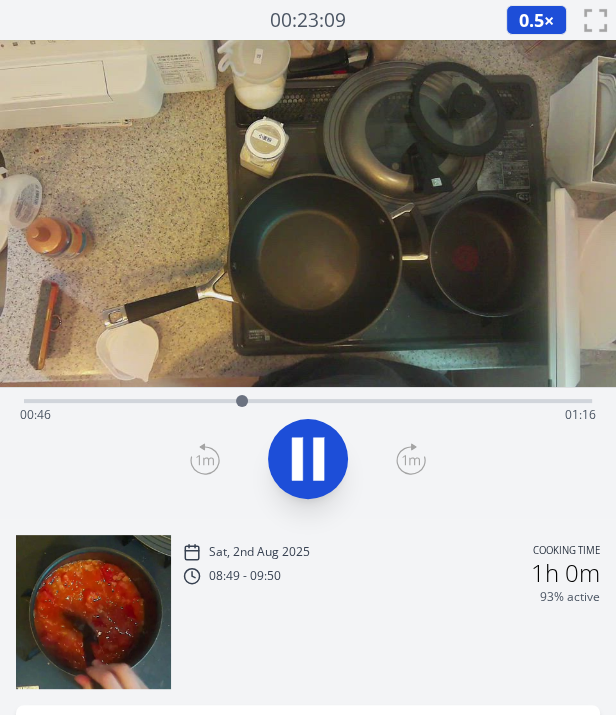click 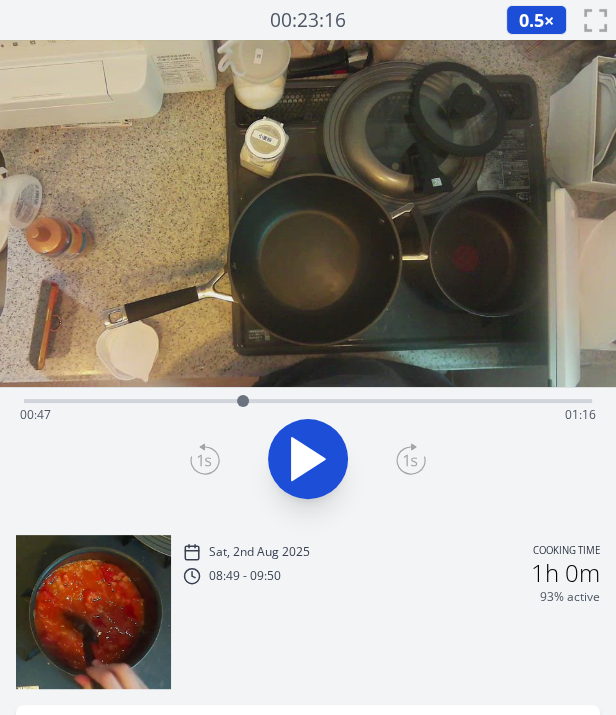 click 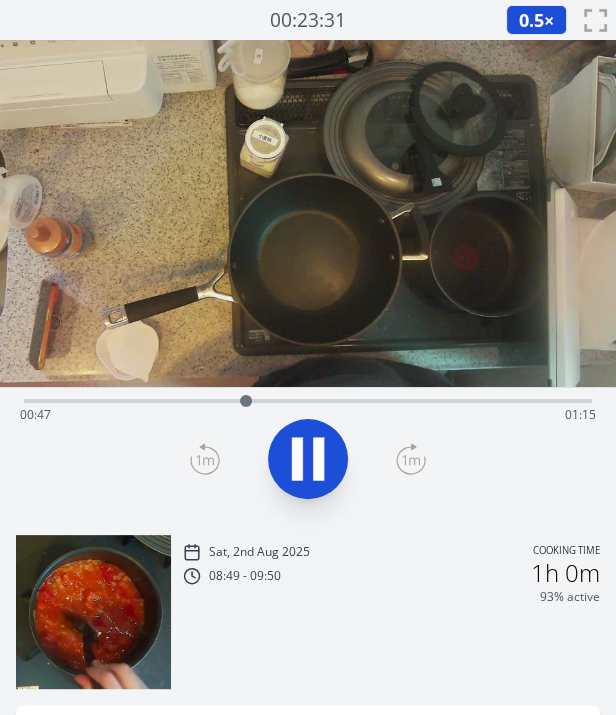 click 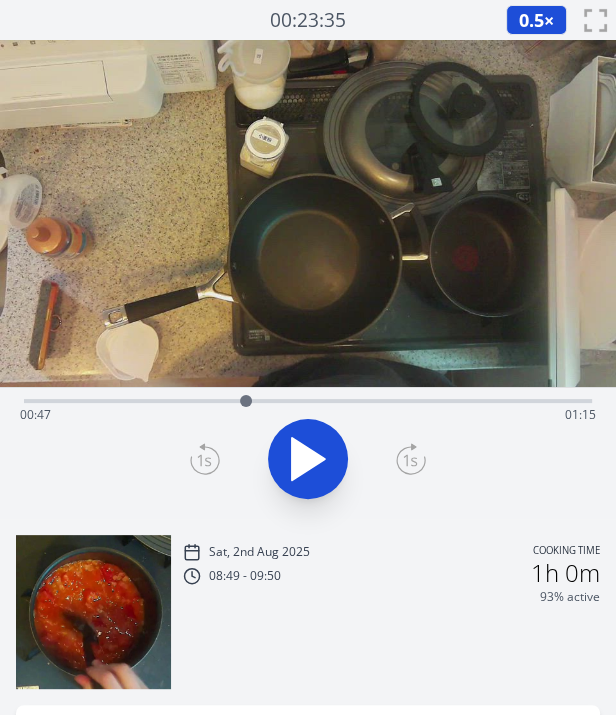 click 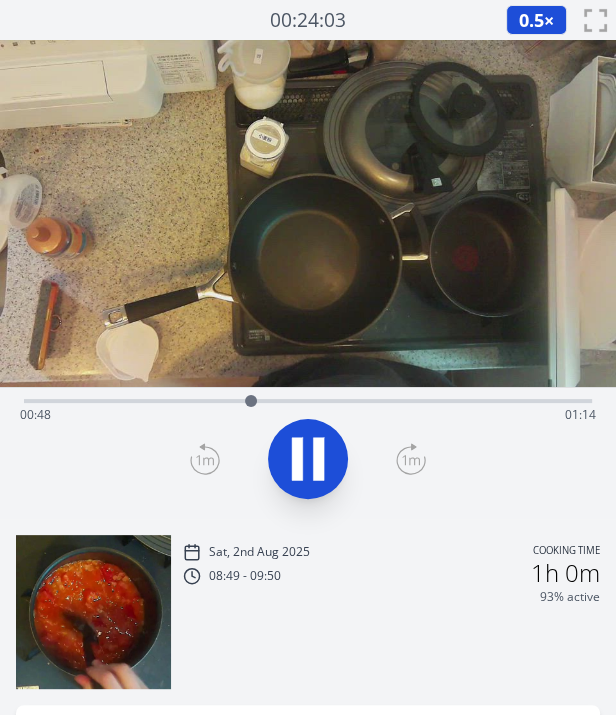 click 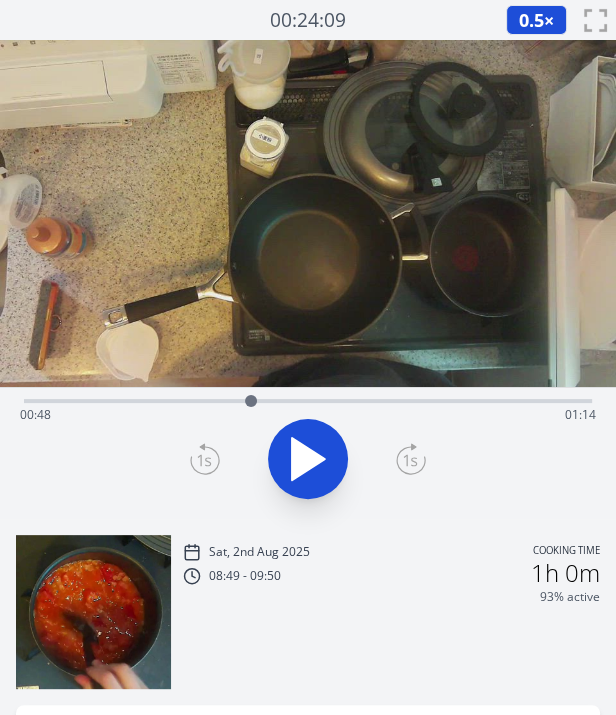 click 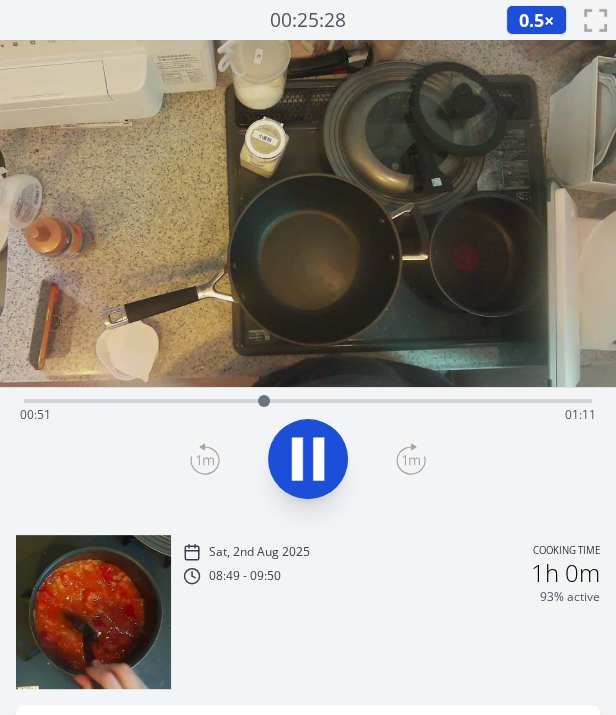 click 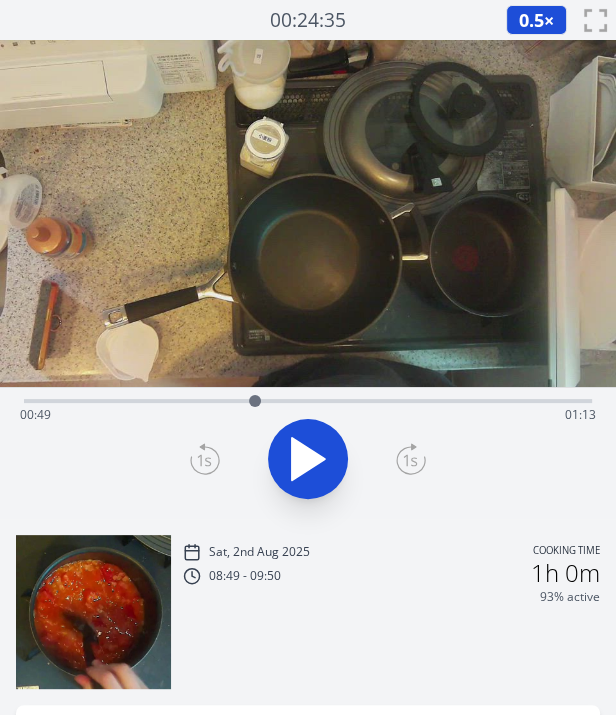click at bounding box center (255, 401) 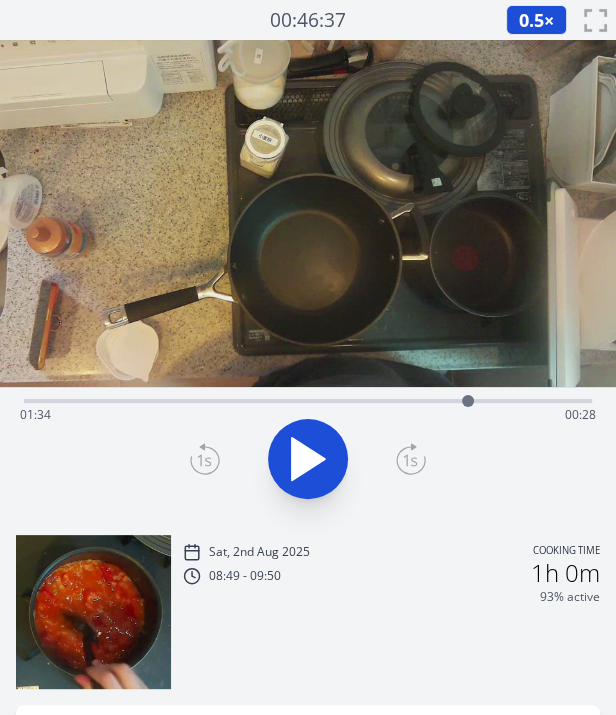drag, startPoint x: 255, startPoint y: 403, endPoint x: 470, endPoint y: 390, distance: 215.39267 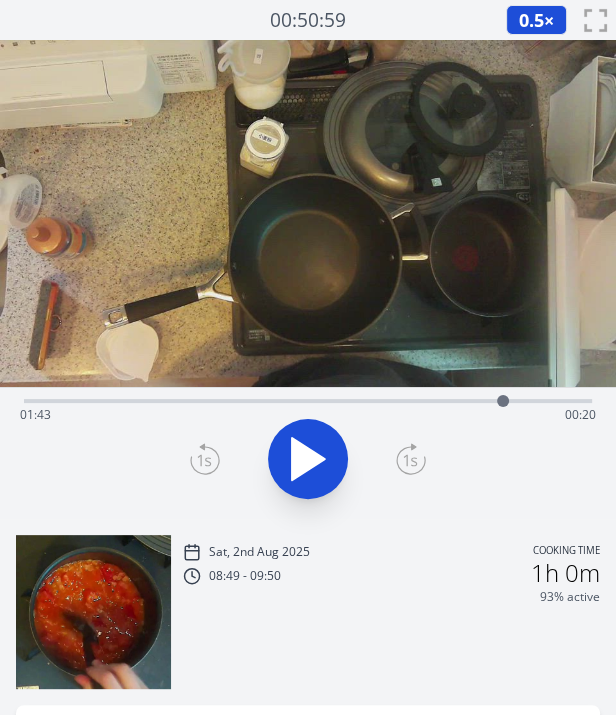 drag, startPoint x: 475, startPoint y: 399, endPoint x: 503, endPoint y: 398, distance: 28.01785 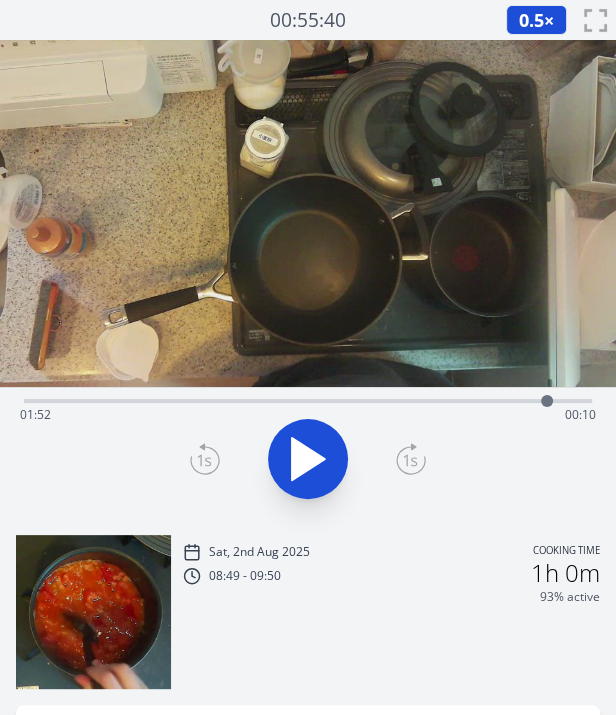 drag, startPoint x: 503, startPoint y: 398, endPoint x: 547, endPoint y: 402, distance: 44.181442 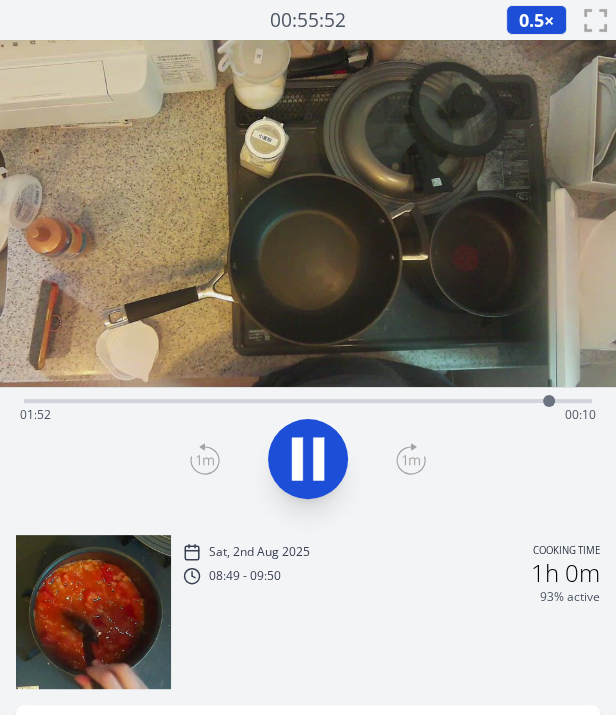 click 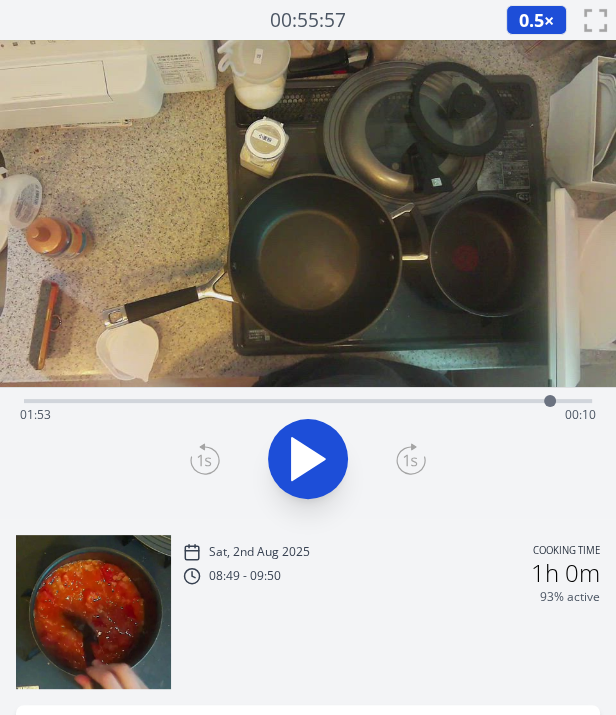 click 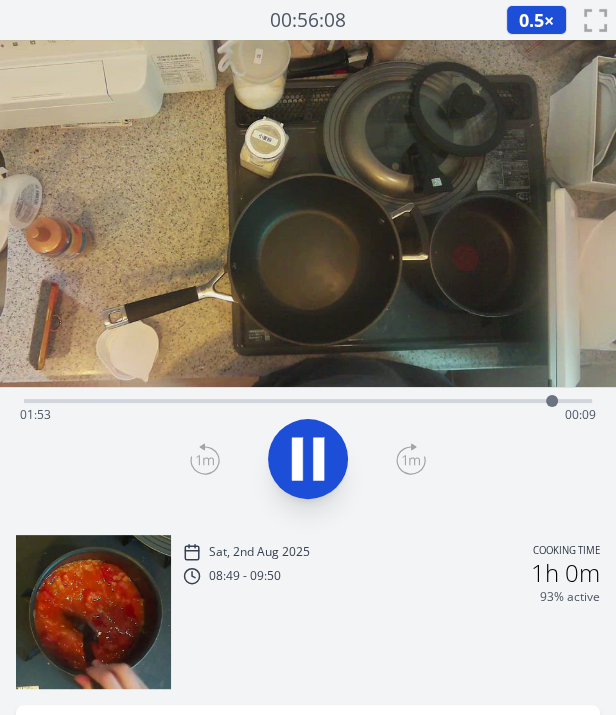 click 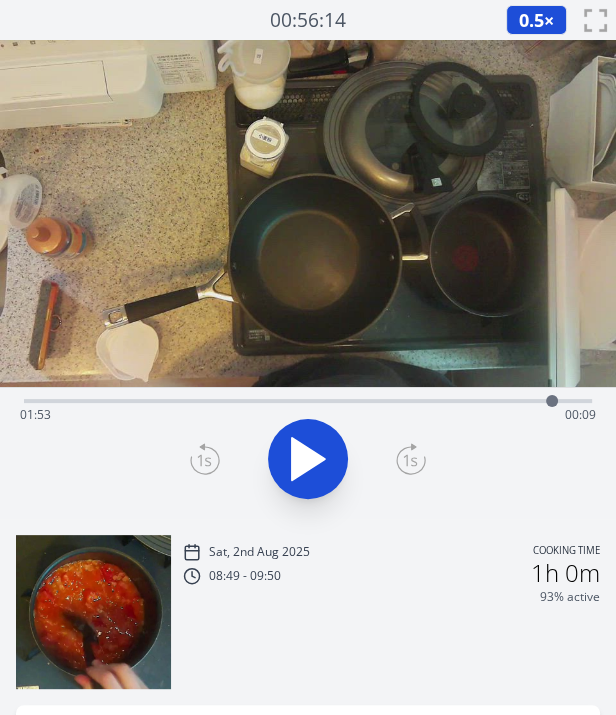 click 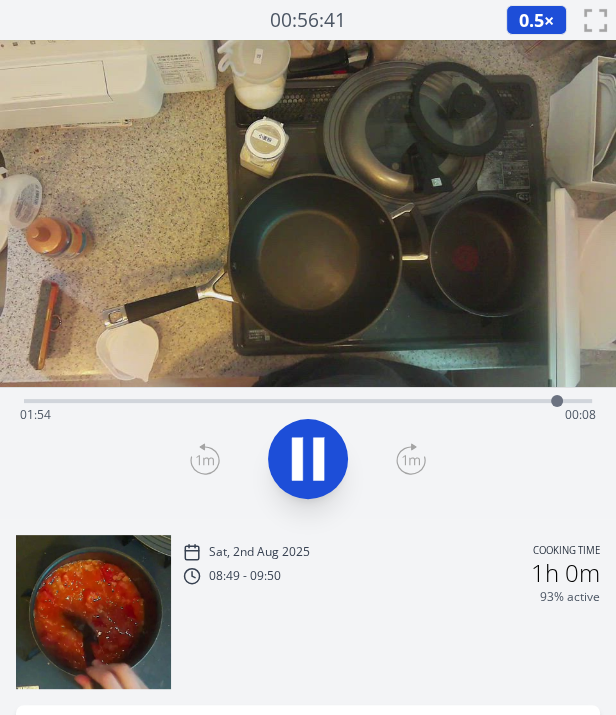 click 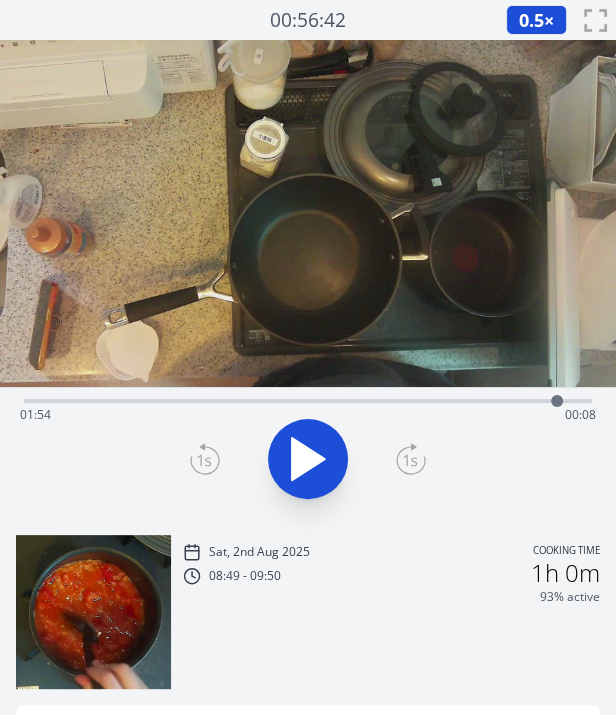 click 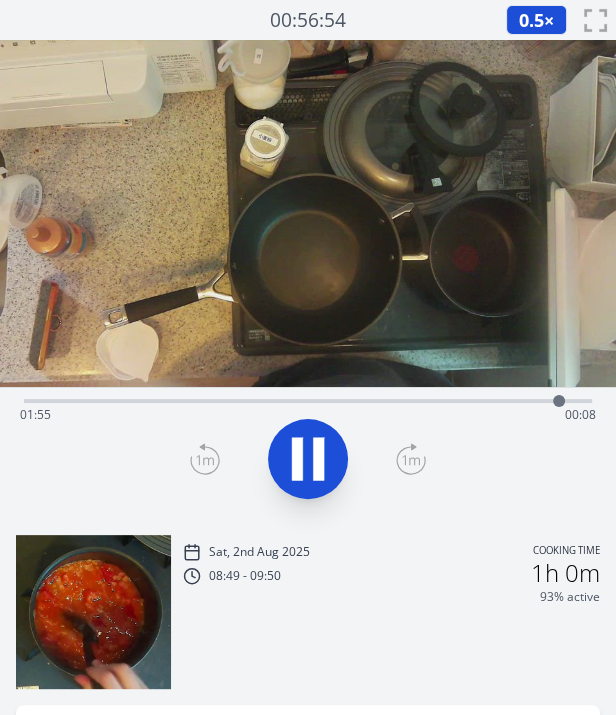 click 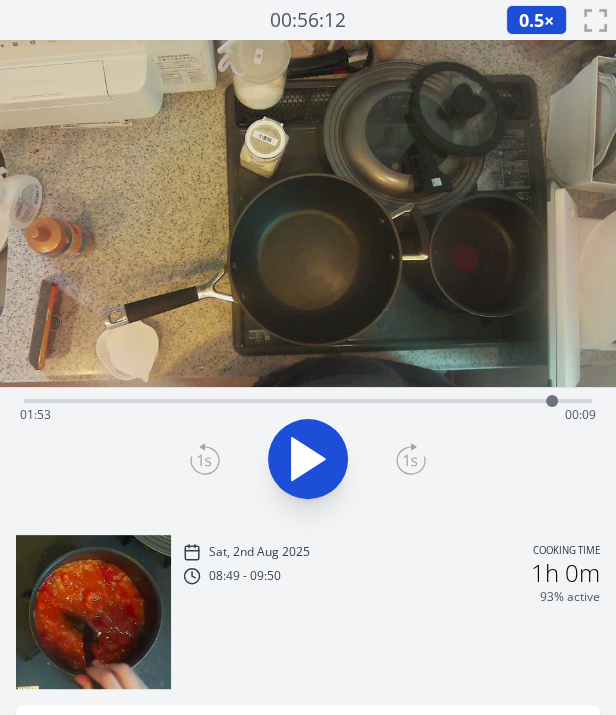 click at bounding box center (552, 401) 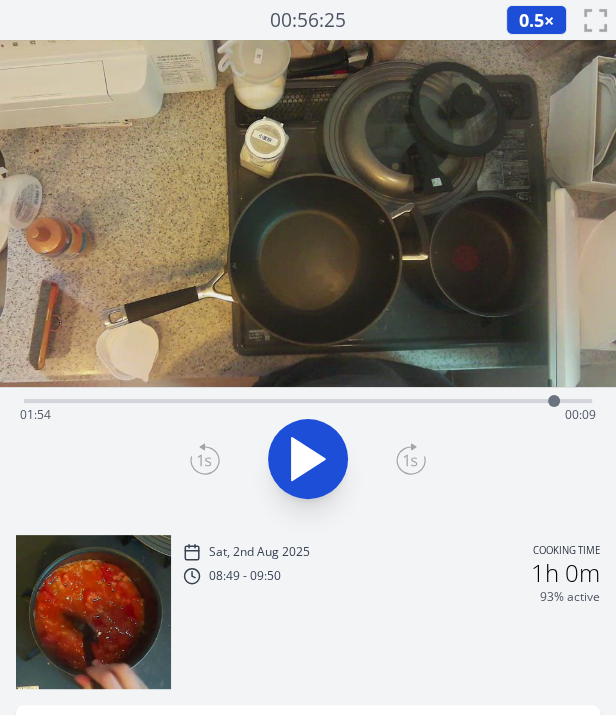 click at bounding box center [554, 401] 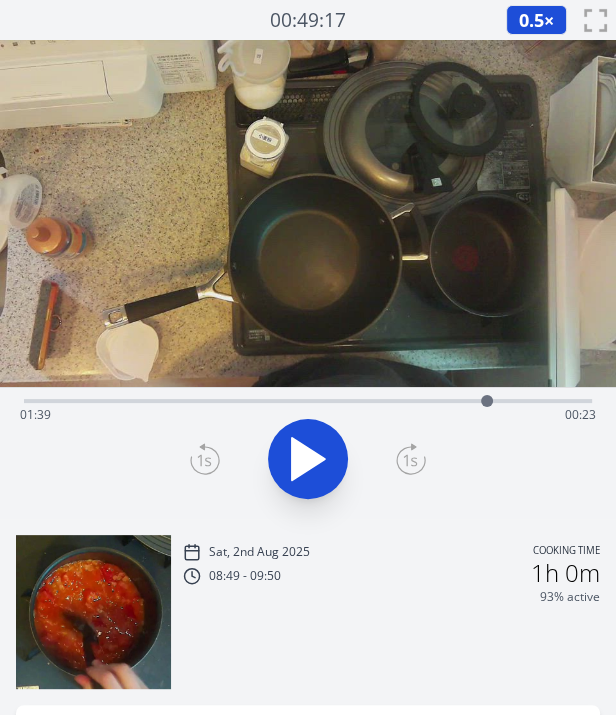 drag, startPoint x: 547, startPoint y: 396, endPoint x: 487, endPoint y: 405, distance: 60.671246 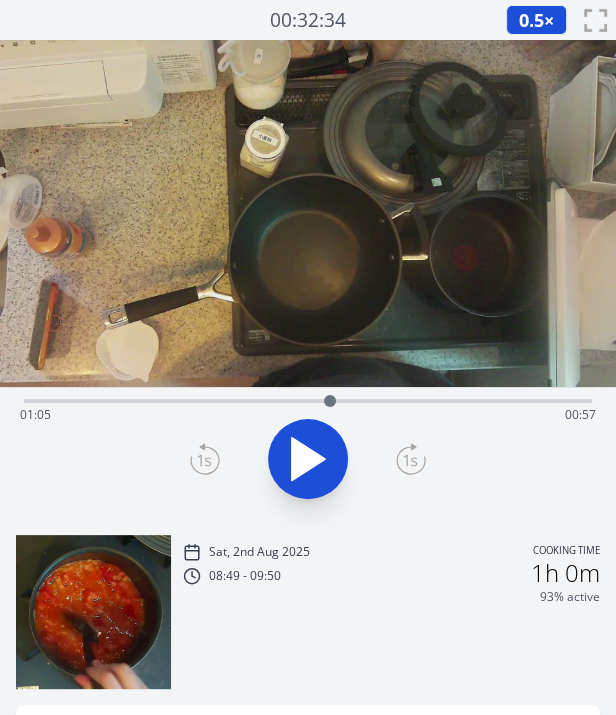 drag, startPoint x: 487, startPoint y: 405, endPoint x: 330, endPoint y: 402, distance: 157.02866 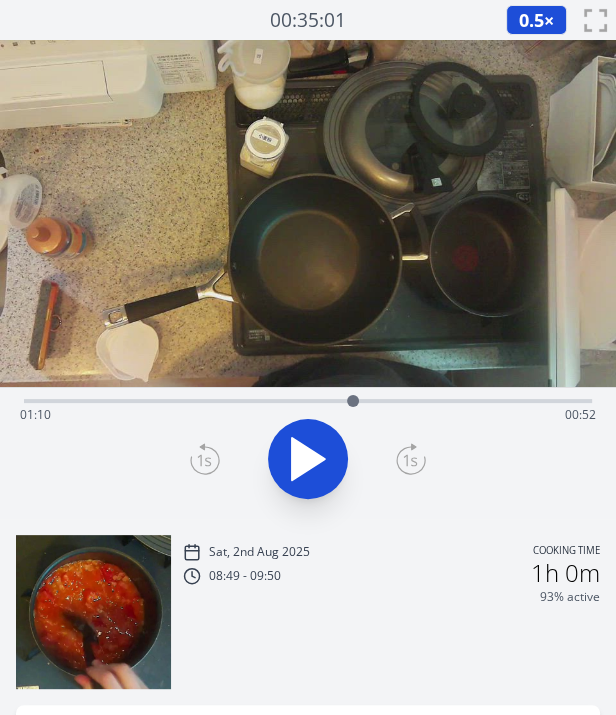 drag, startPoint x: 330, startPoint y: 402, endPoint x: 353, endPoint y: 402, distance: 23 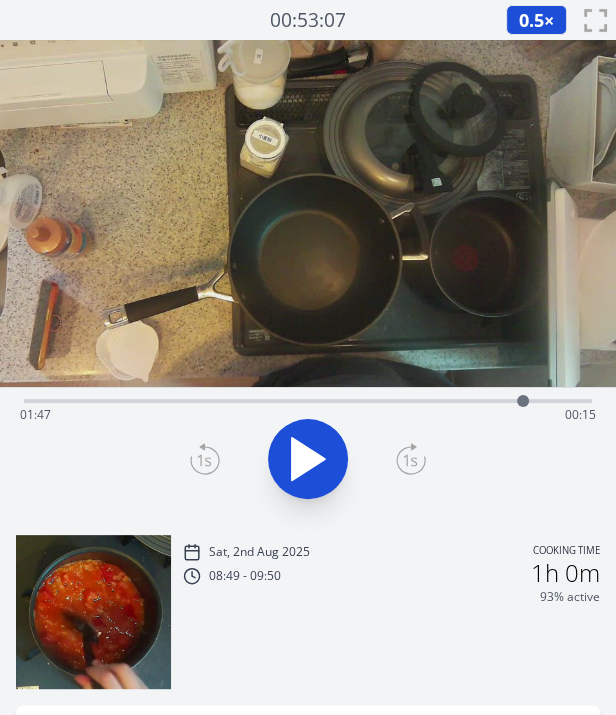 drag, startPoint x: 353, startPoint y: 402, endPoint x: 523, endPoint y: 405, distance: 170.02647 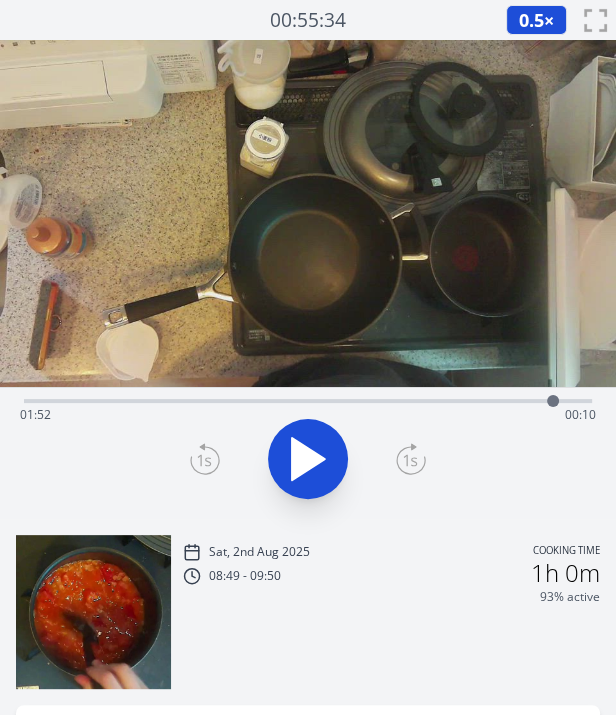 drag, startPoint x: 523, startPoint y: 405, endPoint x: 554, endPoint y: 404, distance: 31.016125 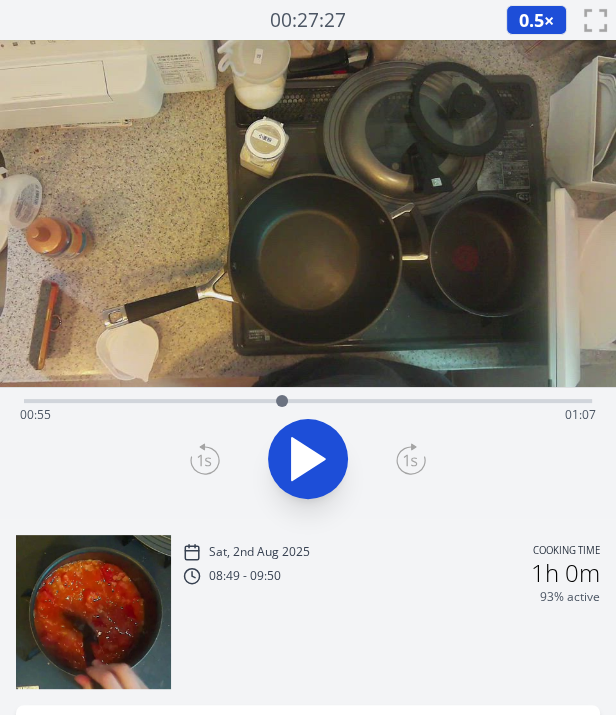 drag, startPoint x: 552, startPoint y: 397, endPoint x: 282, endPoint y: 400, distance: 270.01666 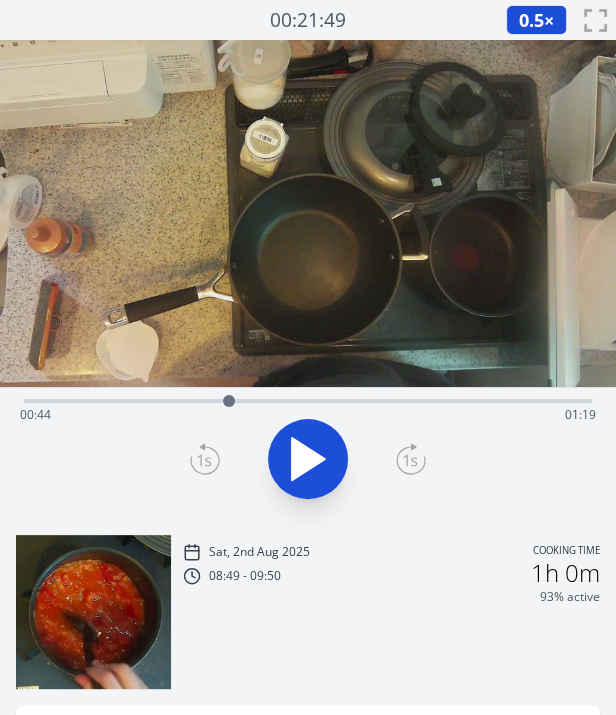 drag, startPoint x: 289, startPoint y: 399, endPoint x: 229, endPoint y: 398, distance: 60.00833 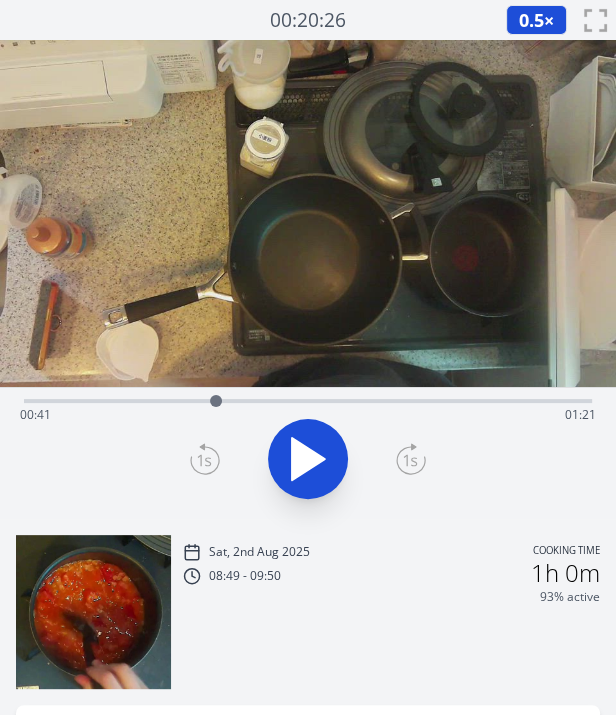 click at bounding box center (216, 401) 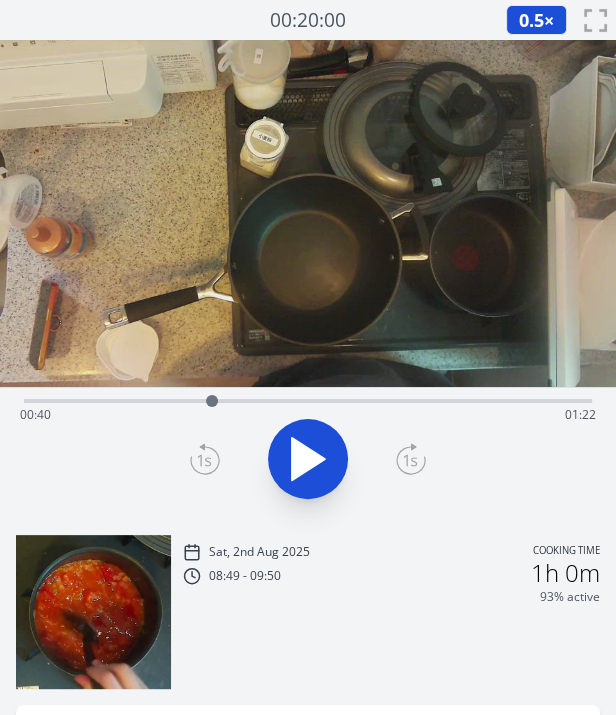 click at bounding box center (212, 401) 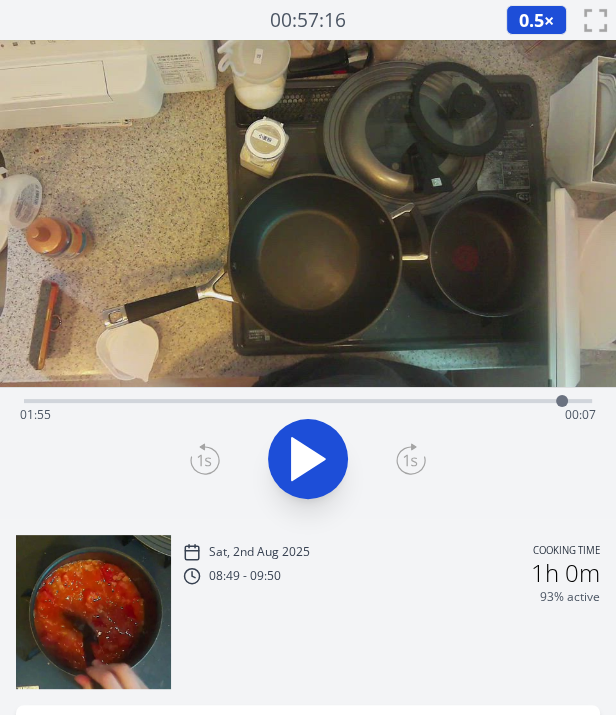 drag, startPoint x: 213, startPoint y: 402, endPoint x: 562, endPoint y: 395, distance: 349.0702 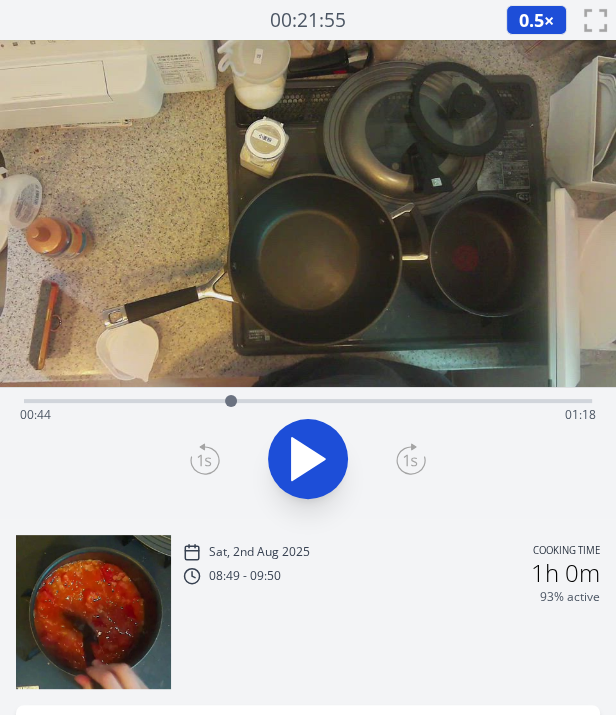drag, startPoint x: 556, startPoint y: 402, endPoint x: 231, endPoint y: 409, distance: 325.07538 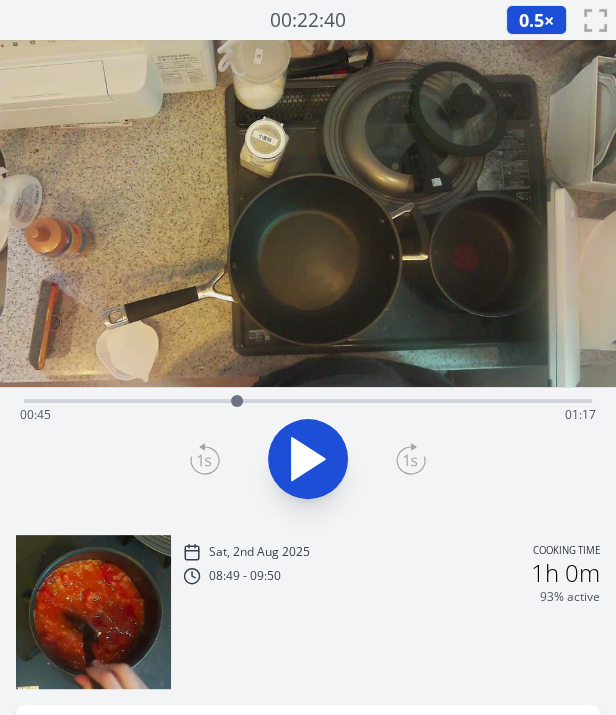 click at bounding box center (237, 401) 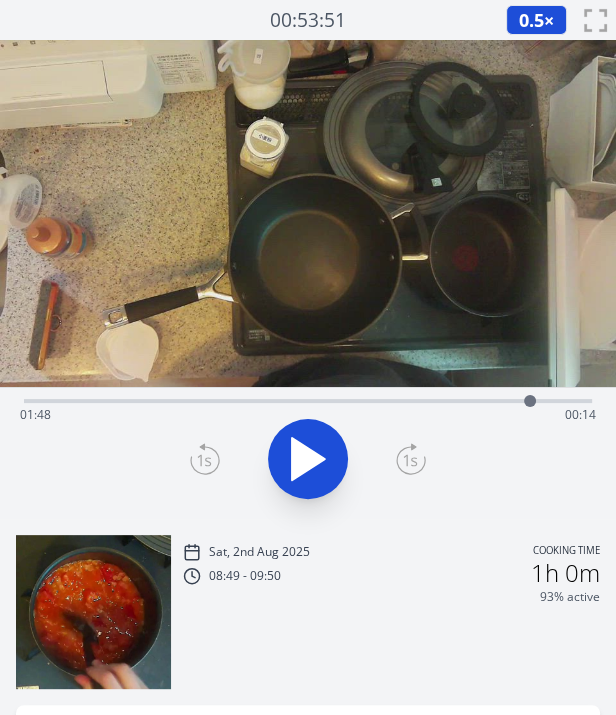 drag, startPoint x: 237, startPoint y: 402, endPoint x: 530, endPoint y: 410, distance: 293.1092 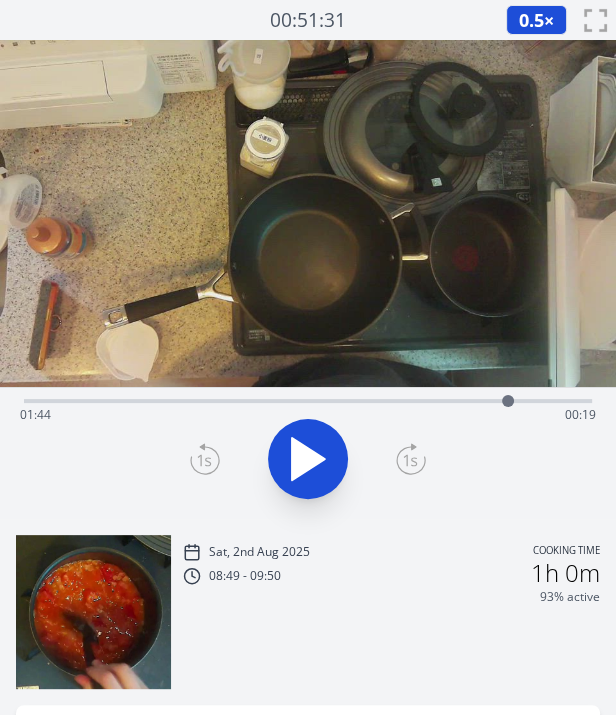 drag, startPoint x: 535, startPoint y: 397, endPoint x: 509, endPoint y: 403, distance: 26.683329 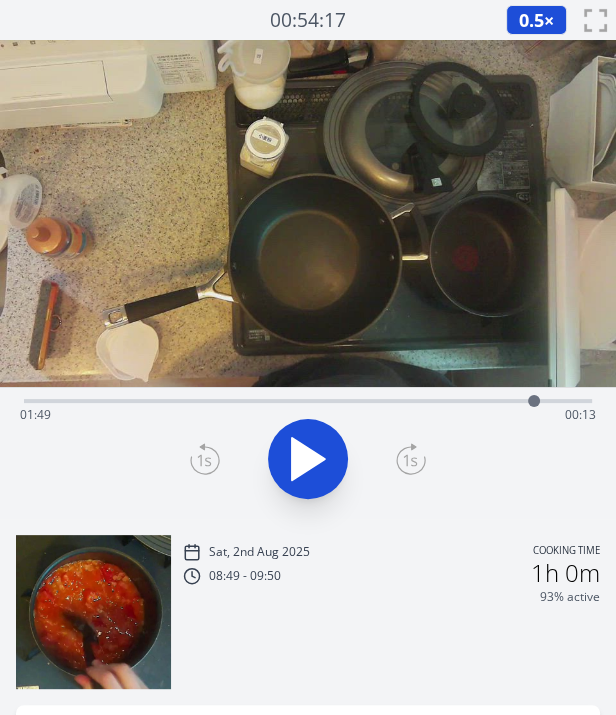 drag, startPoint x: 509, startPoint y: 403, endPoint x: 529, endPoint y: 400, distance: 20.22375 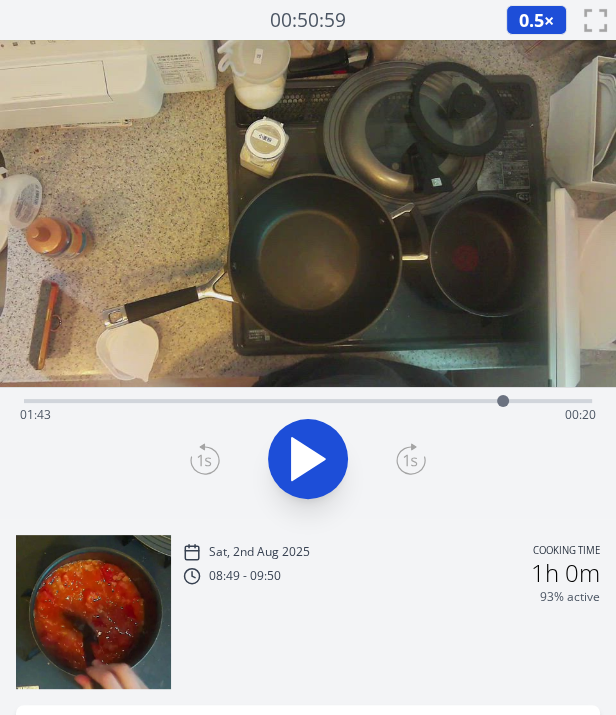 drag, startPoint x: 529, startPoint y: 400, endPoint x: 503, endPoint y: 406, distance: 26.683329 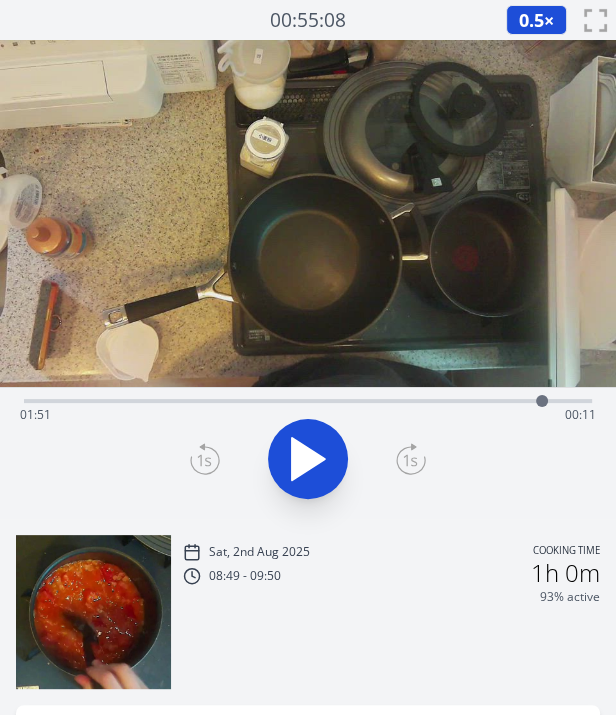 drag, startPoint x: 503, startPoint y: 406, endPoint x: 542, endPoint y: 407, distance: 39.012817 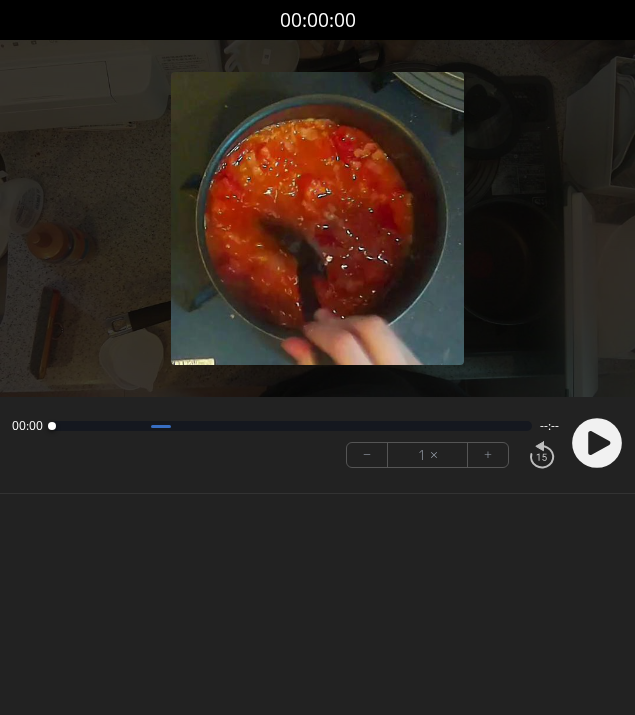scroll, scrollTop: 0, scrollLeft: 0, axis: both 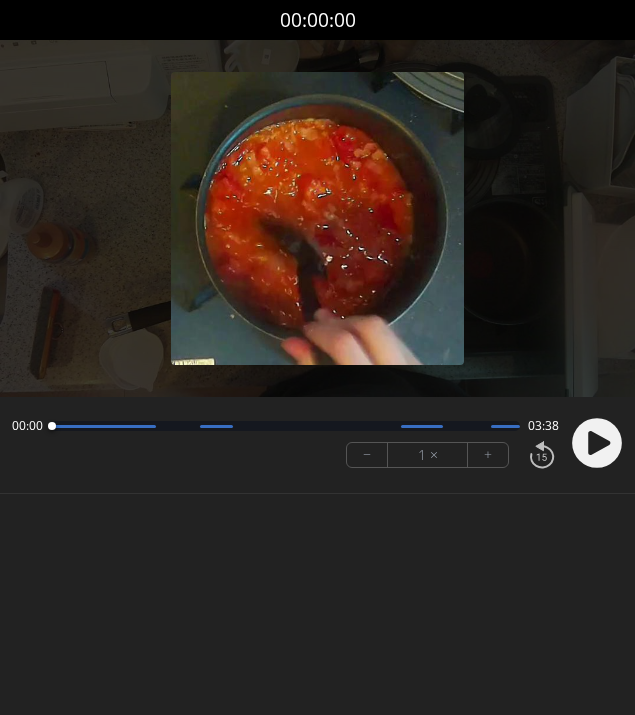 click 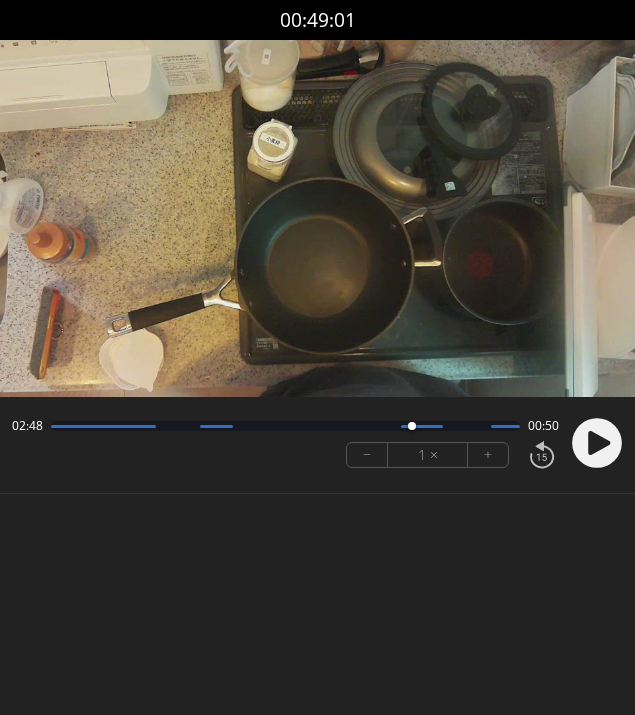 drag, startPoint x: 285, startPoint y: 424, endPoint x: 412, endPoint y: 424, distance: 127 